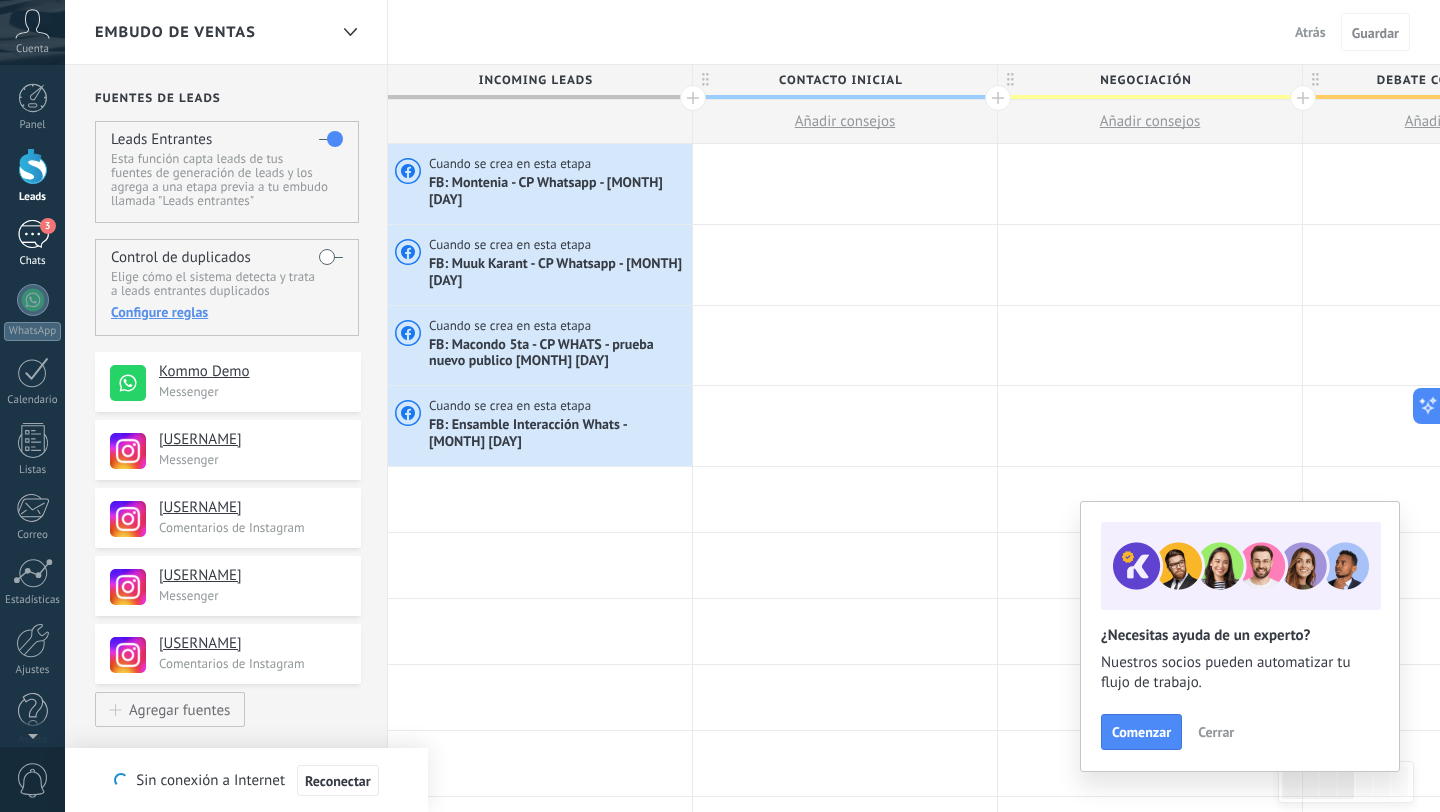 scroll, scrollTop: 0, scrollLeft: 0, axis: both 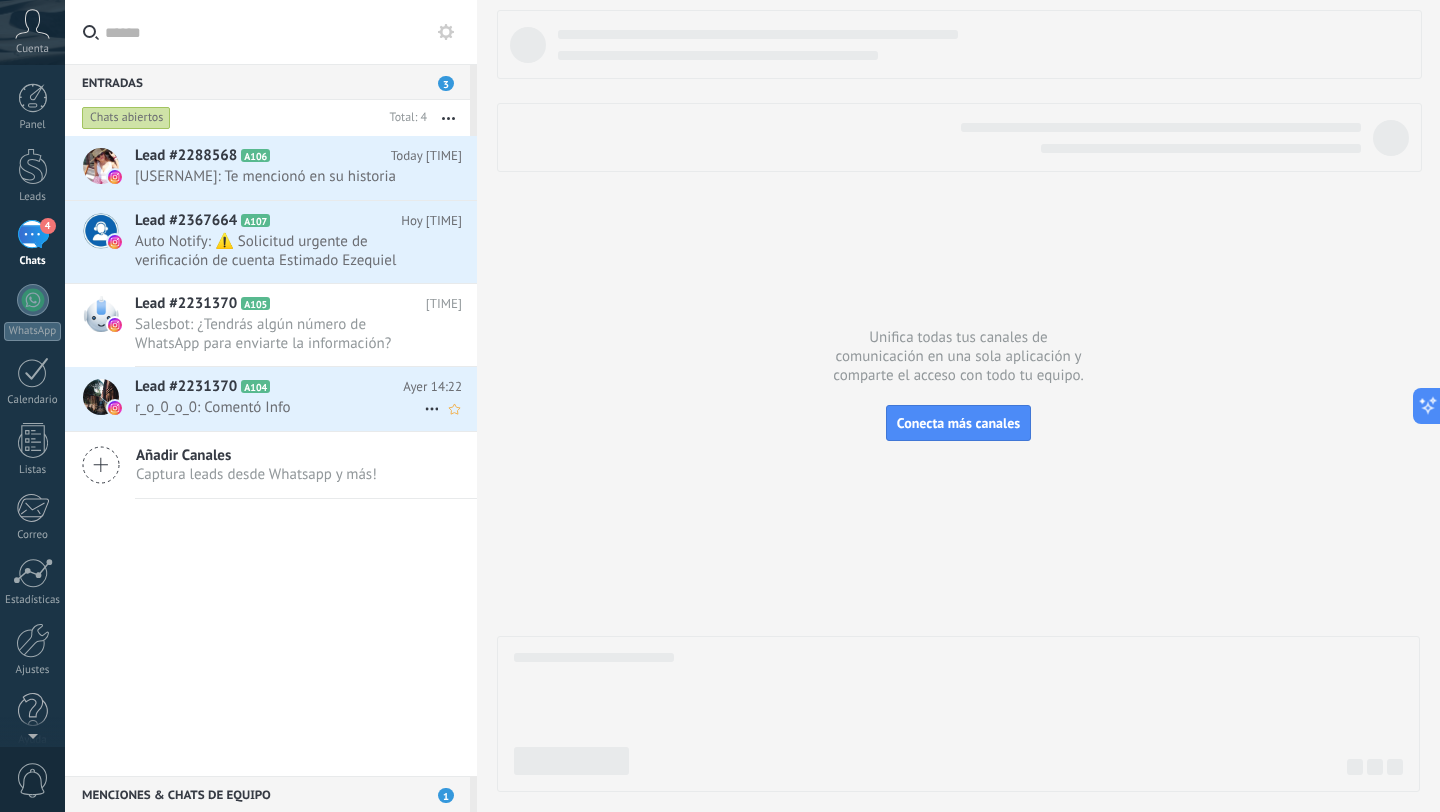 click on "Lead #2231370
A104" at bounding box center (269, 387) 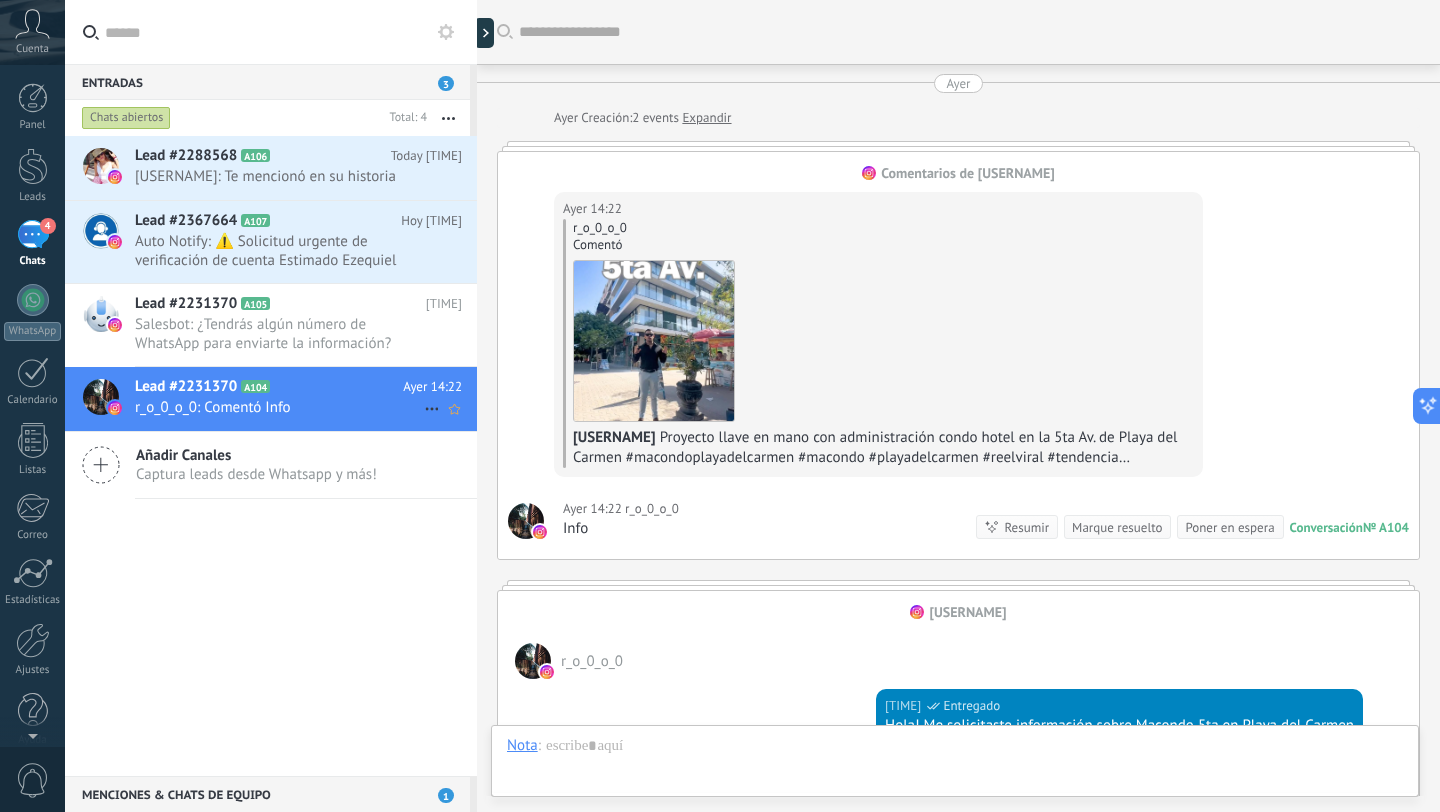 scroll, scrollTop: 0, scrollLeft: 0, axis: both 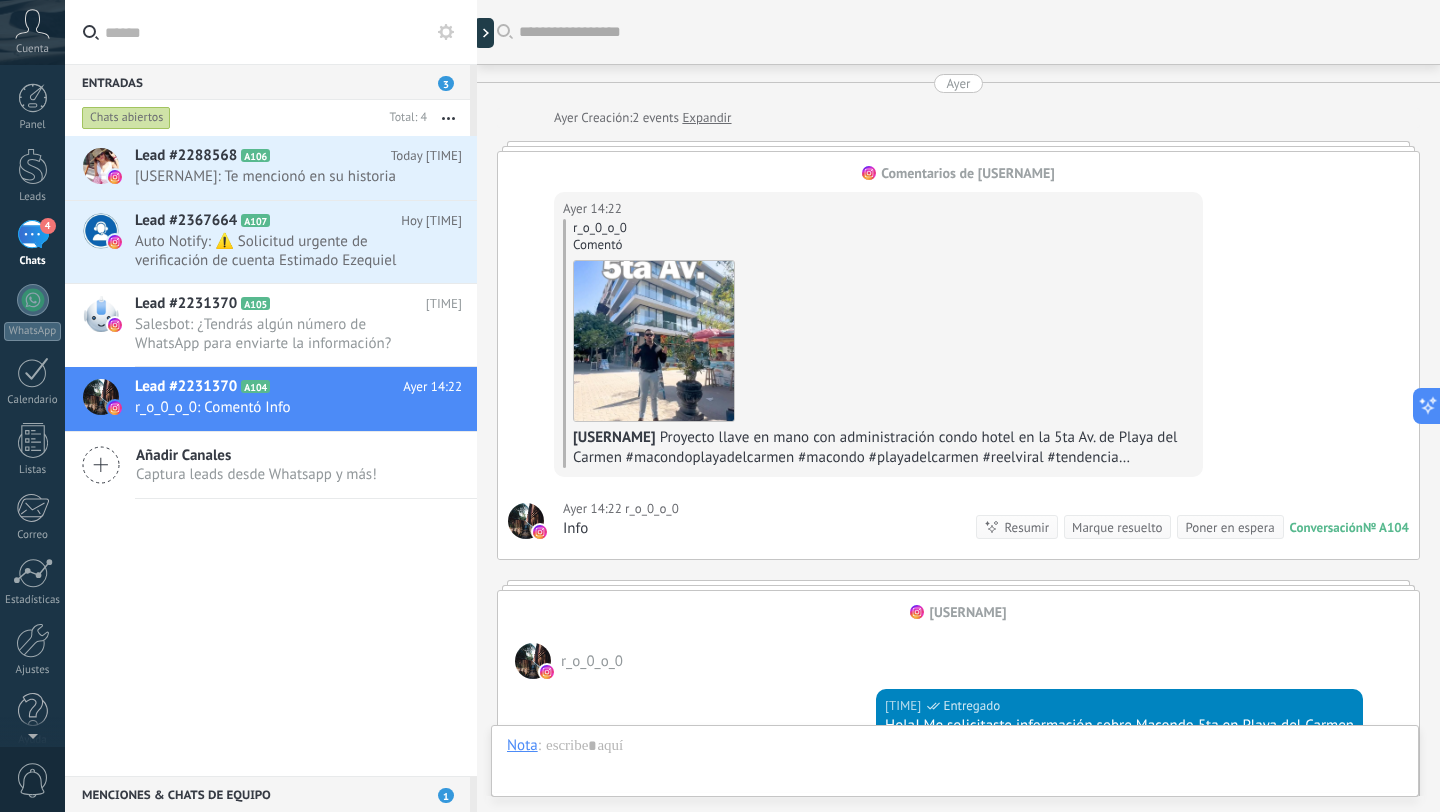 drag, startPoint x: 1103, startPoint y: 616, endPoint x: 1062, endPoint y: 754, distance: 143.9618 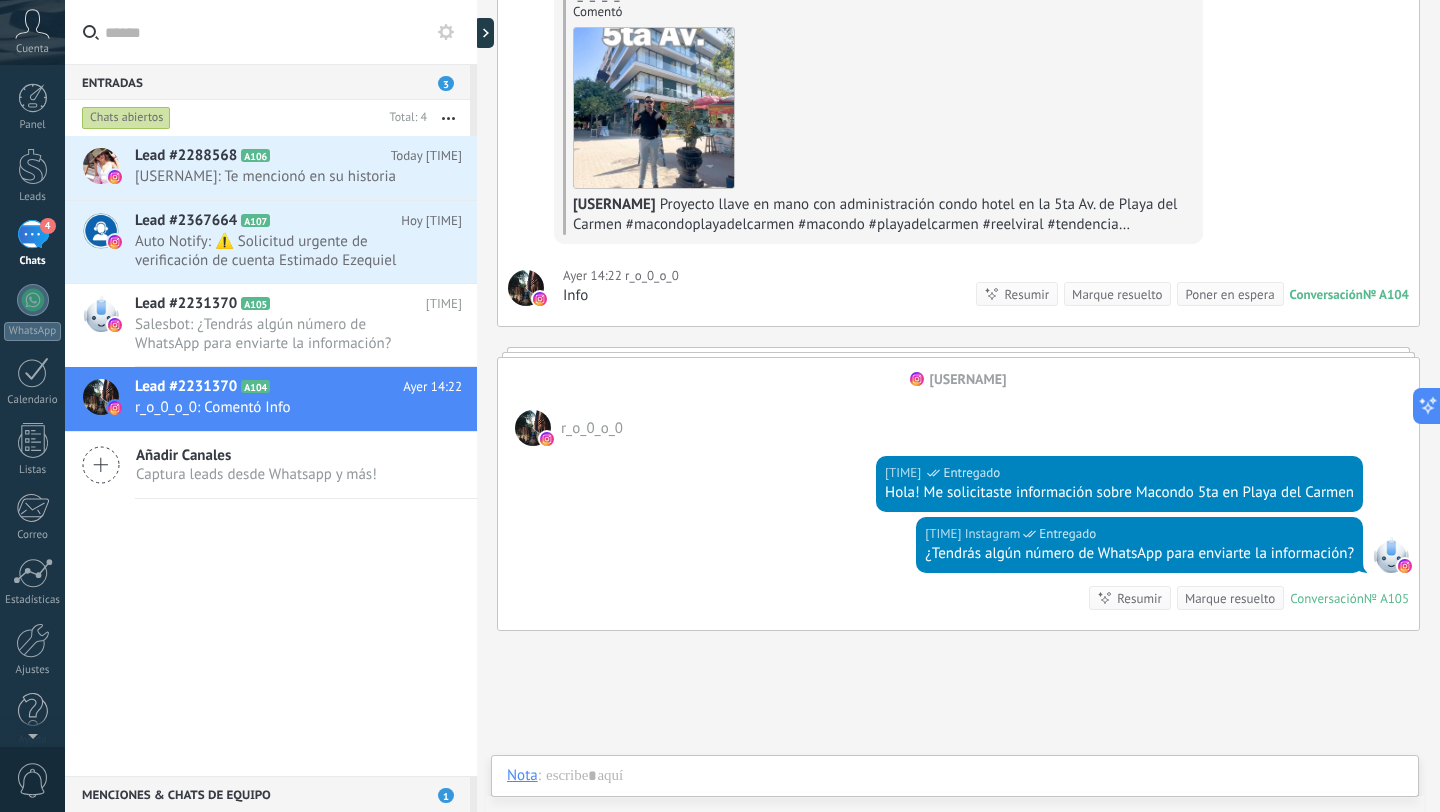 scroll, scrollTop: 280, scrollLeft: 0, axis: vertical 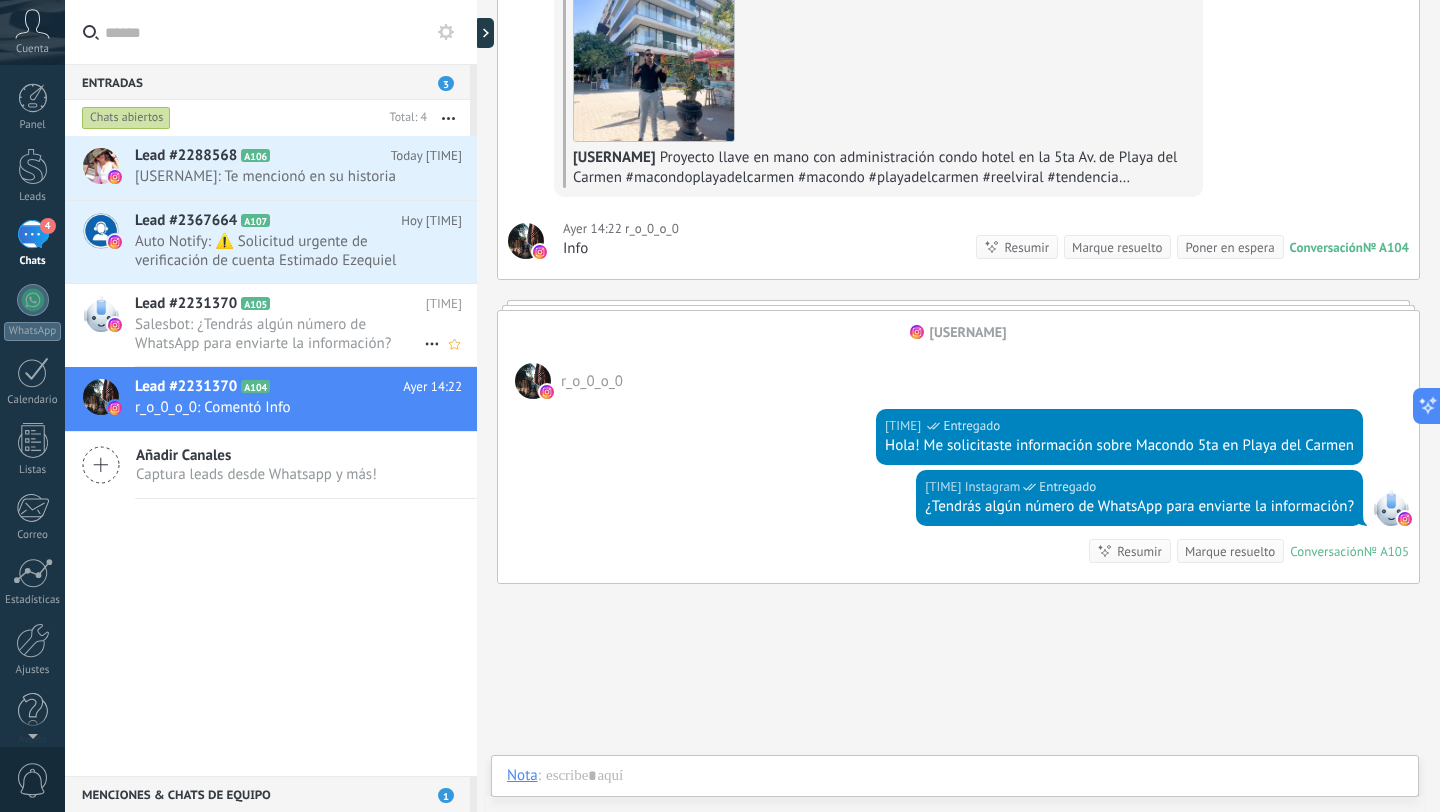 click on "Salesbot: ¿Tendrás algún número de WhatsApp para enviarte la información?" at bounding box center [279, 334] 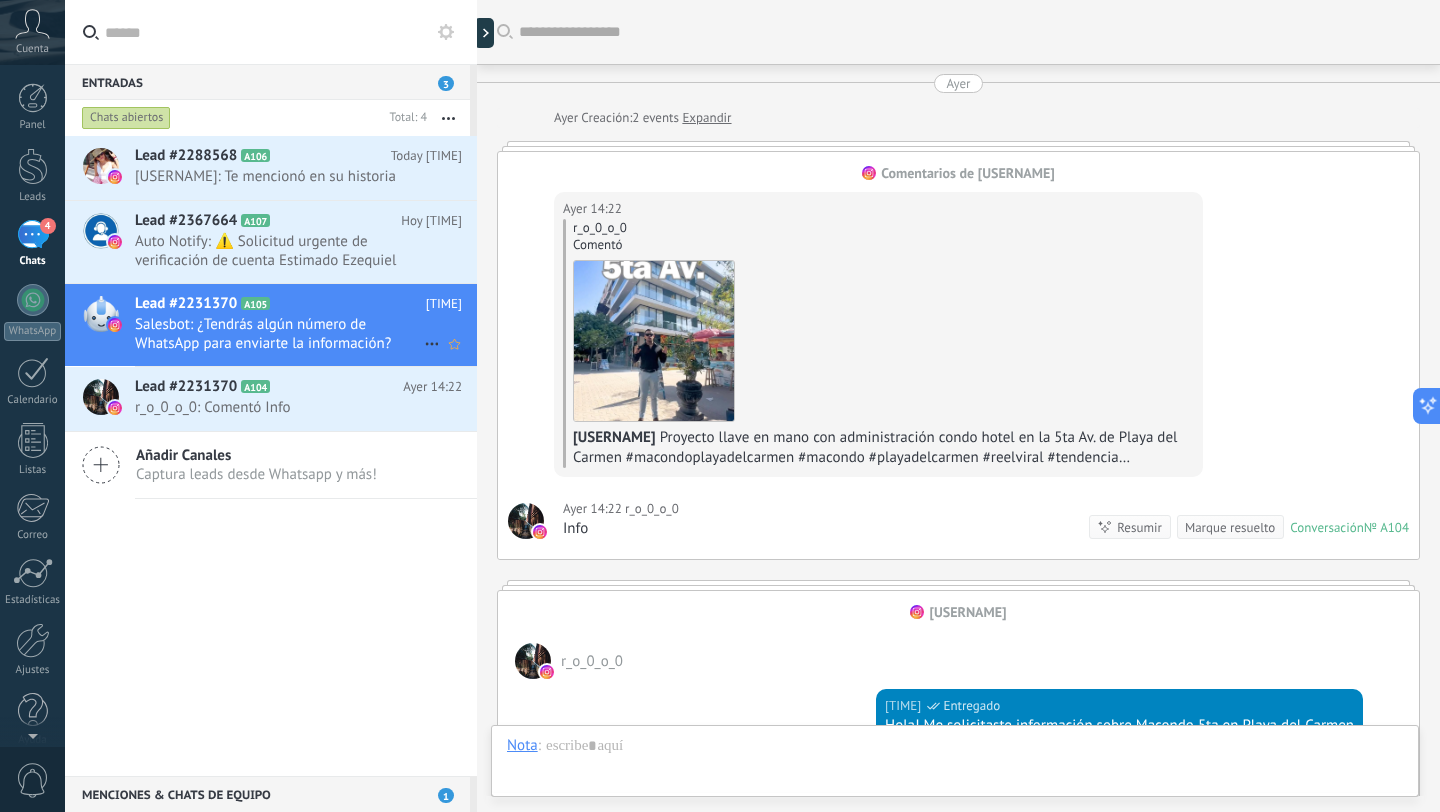 scroll, scrollTop: 399, scrollLeft: 0, axis: vertical 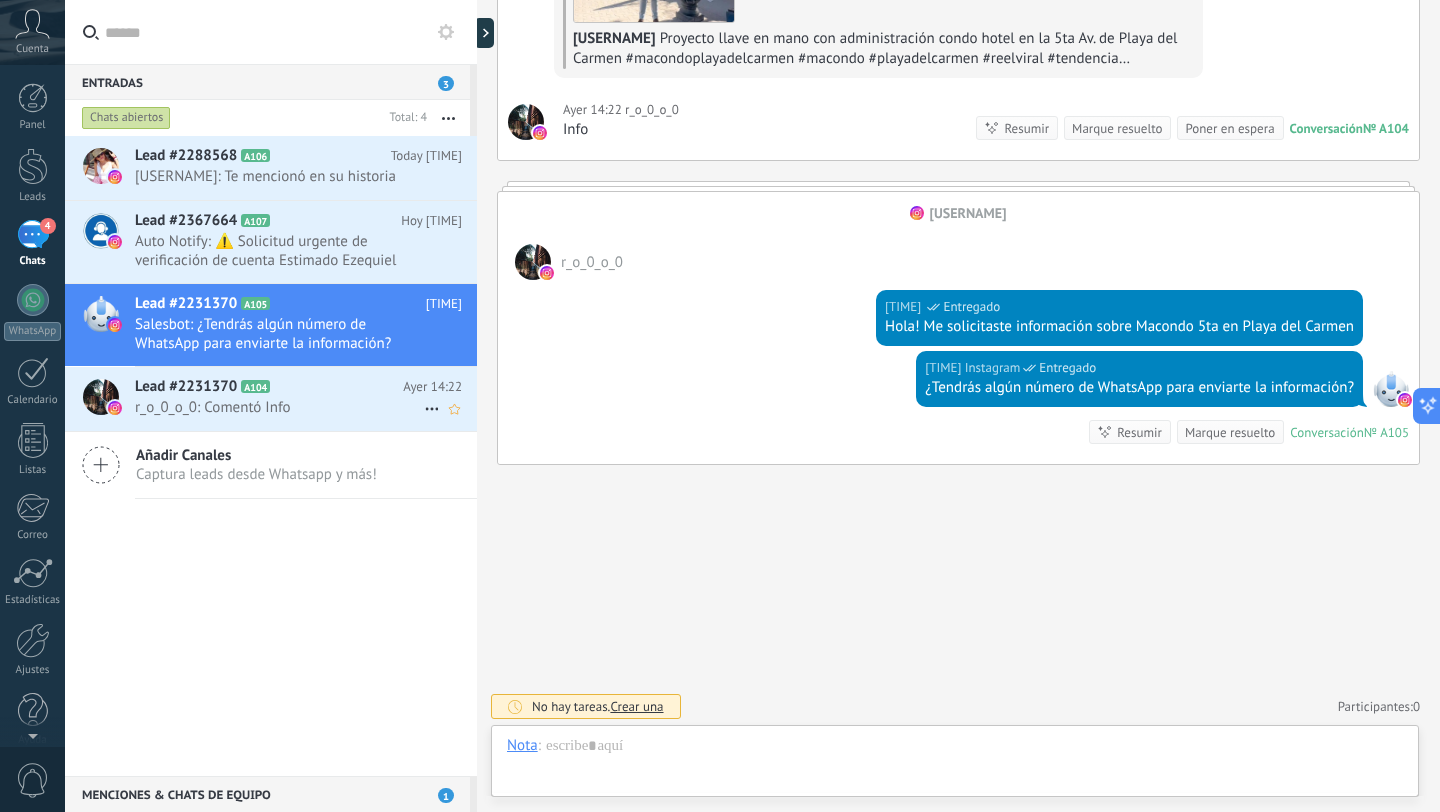click on "Lead #2231370
A104" at bounding box center [269, 387] 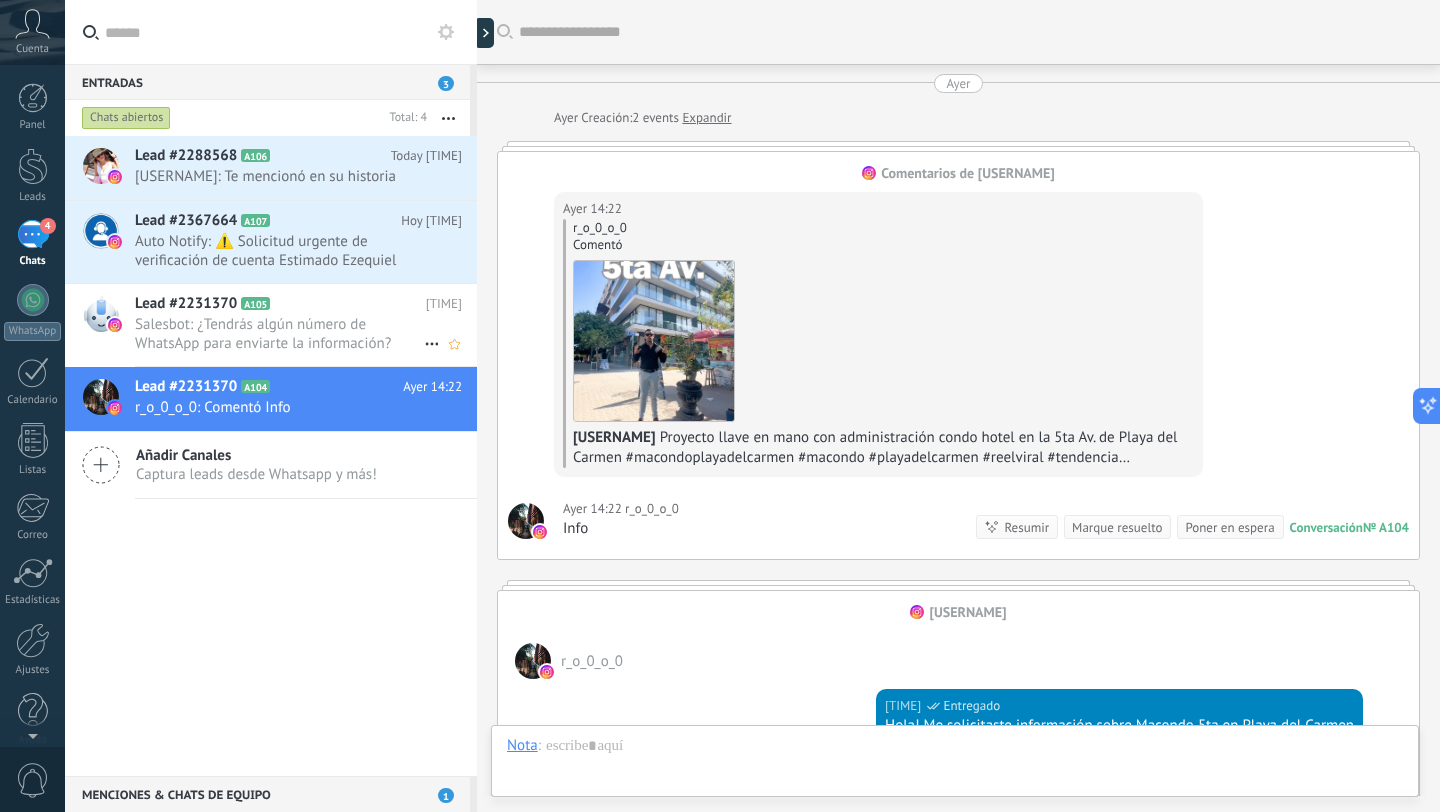 click on "Salesbot: ¿Tendrás algún número de WhatsApp para enviarte la información?" at bounding box center [279, 334] 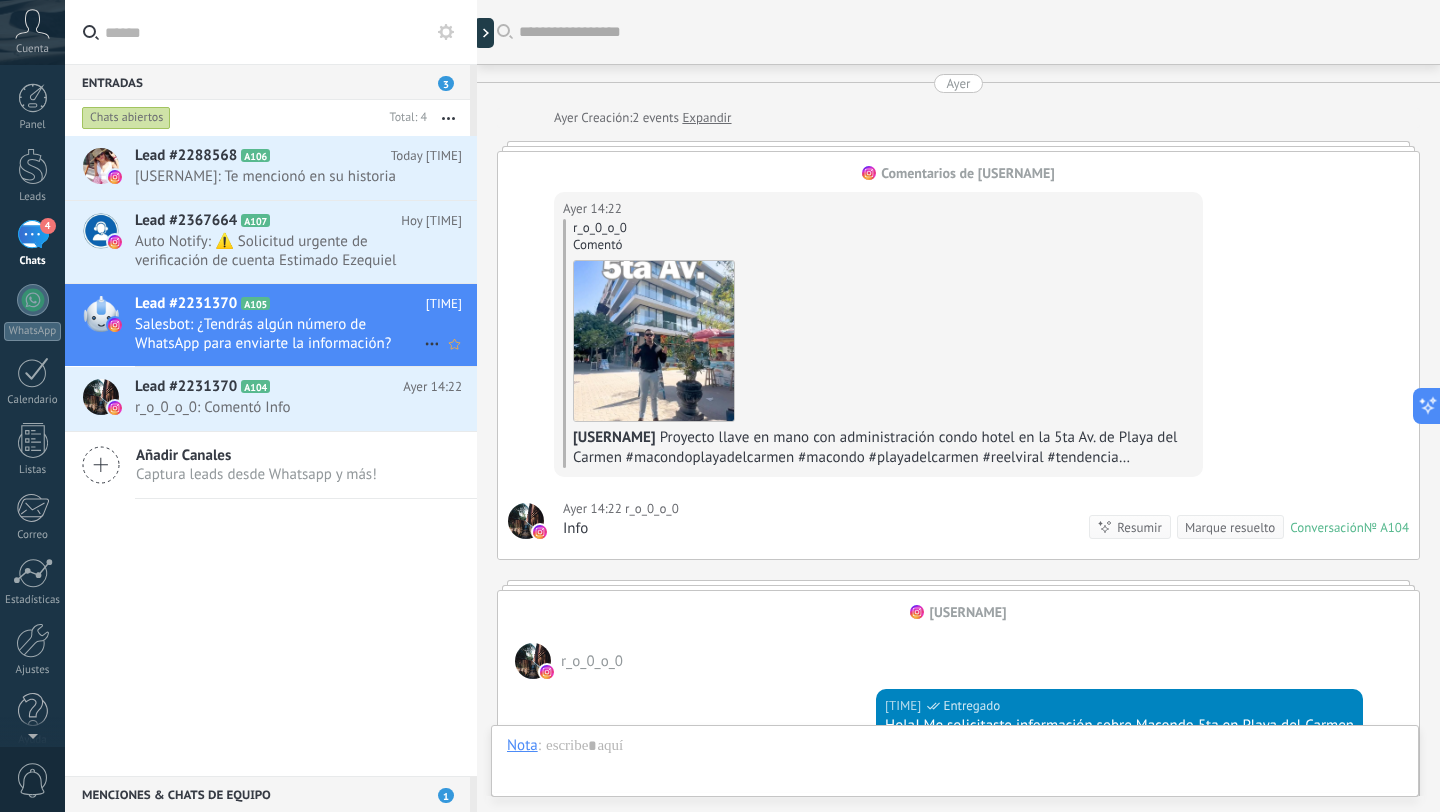 scroll, scrollTop: 399, scrollLeft: 0, axis: vertical 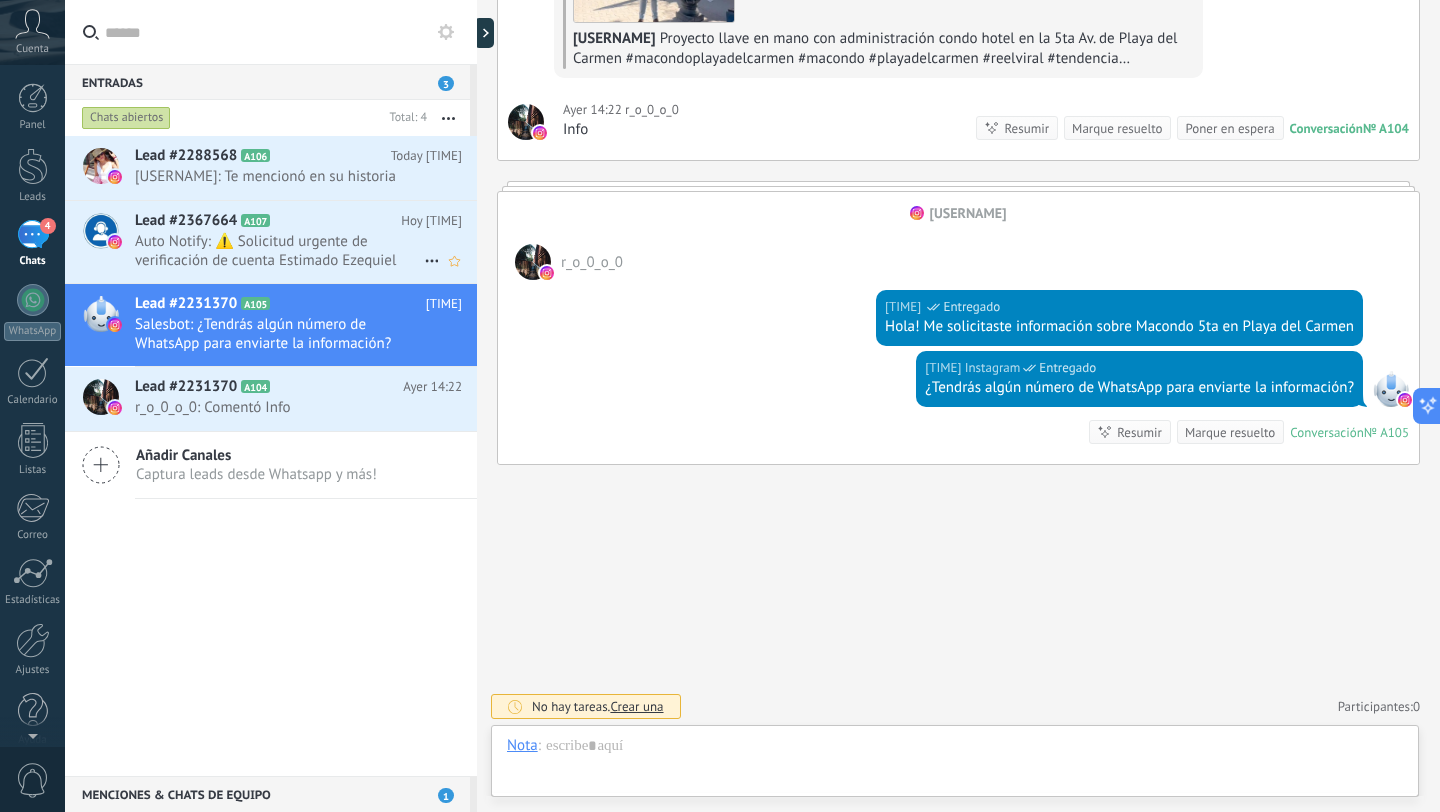 click on "Auto Notify: ⚠️ Solicitud urgente de verificación de cuenta
Estimado Ezequiel Casali Real Estate
Hemos detectado una infra..." at bounding box center [279, 251] 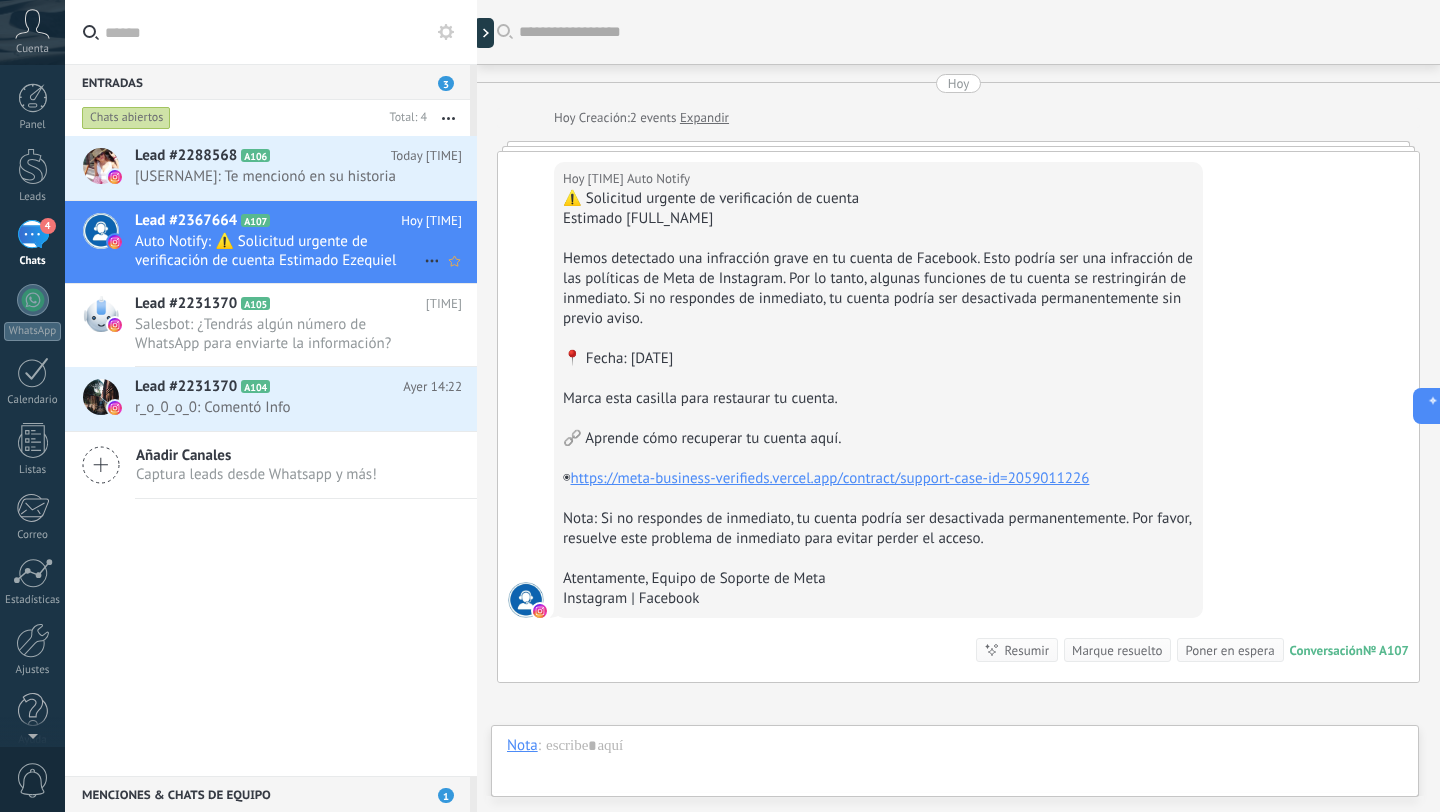 scroll, scrollTop: 5, scrollLeft: 0, axis: vertical 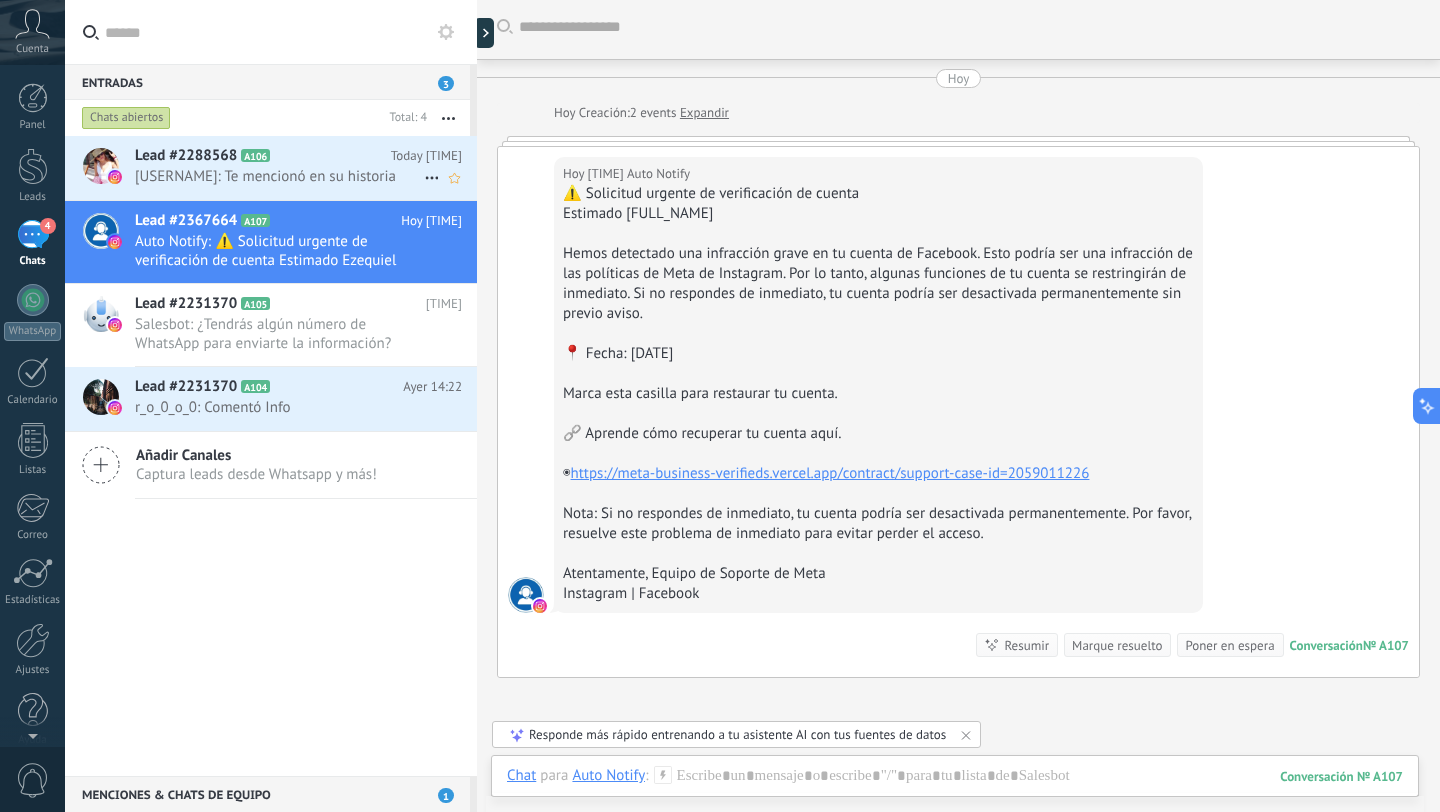 click on "Lead #2288568 A106" at bounding box center (263, 156) 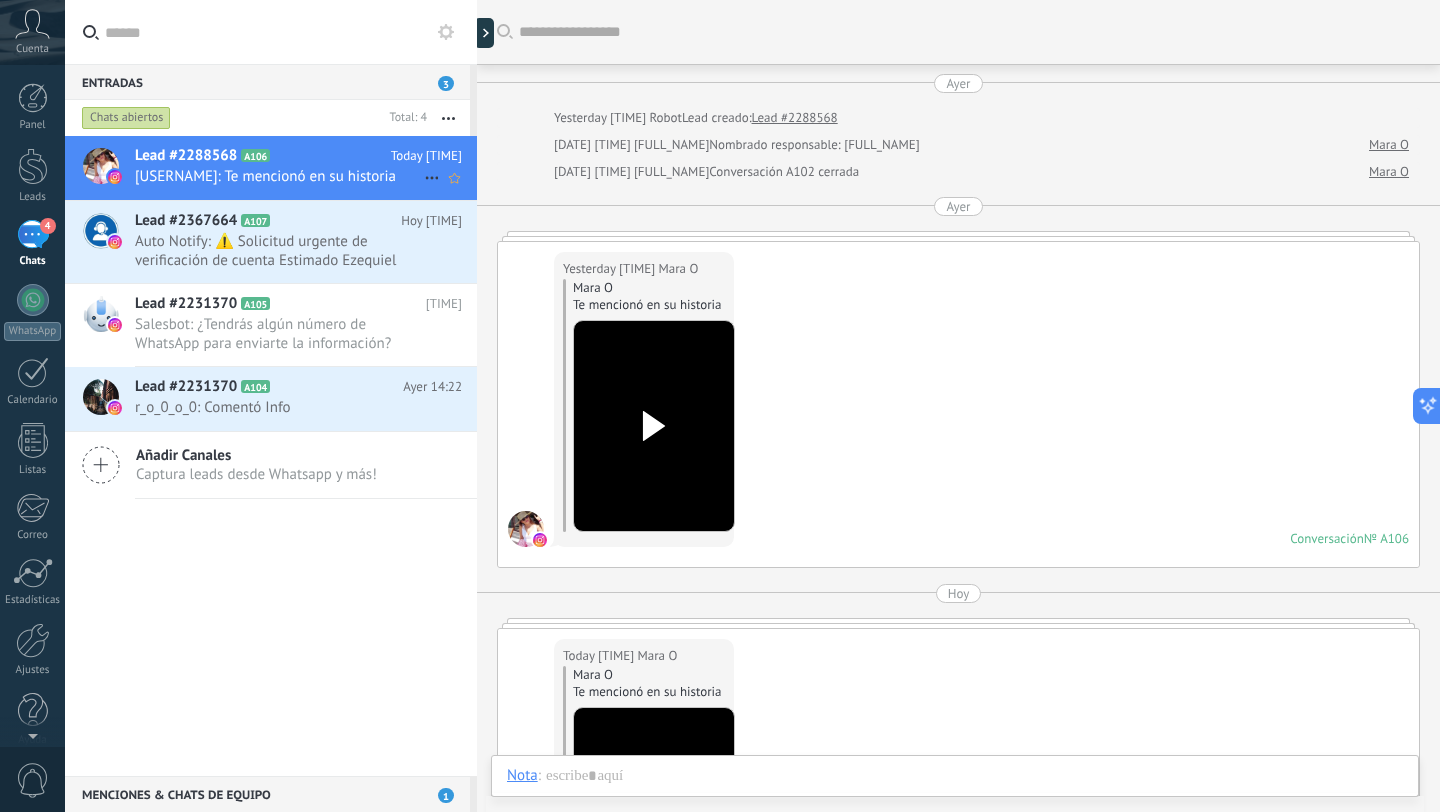 scroll, scrollTop: 377, scrollLeft: 0, axis: vertical 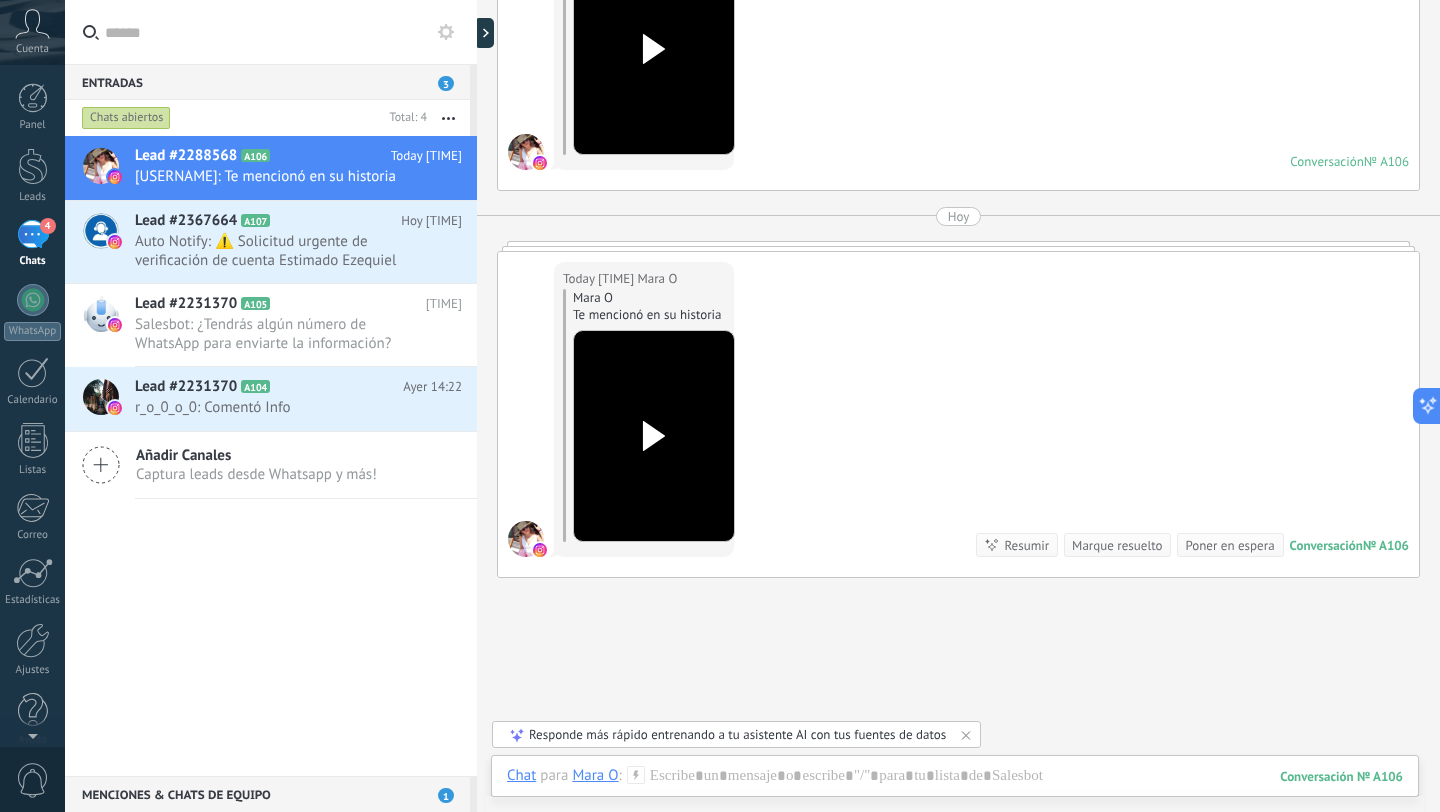 click on "Entradas
3" at bounding box center [267, 82] 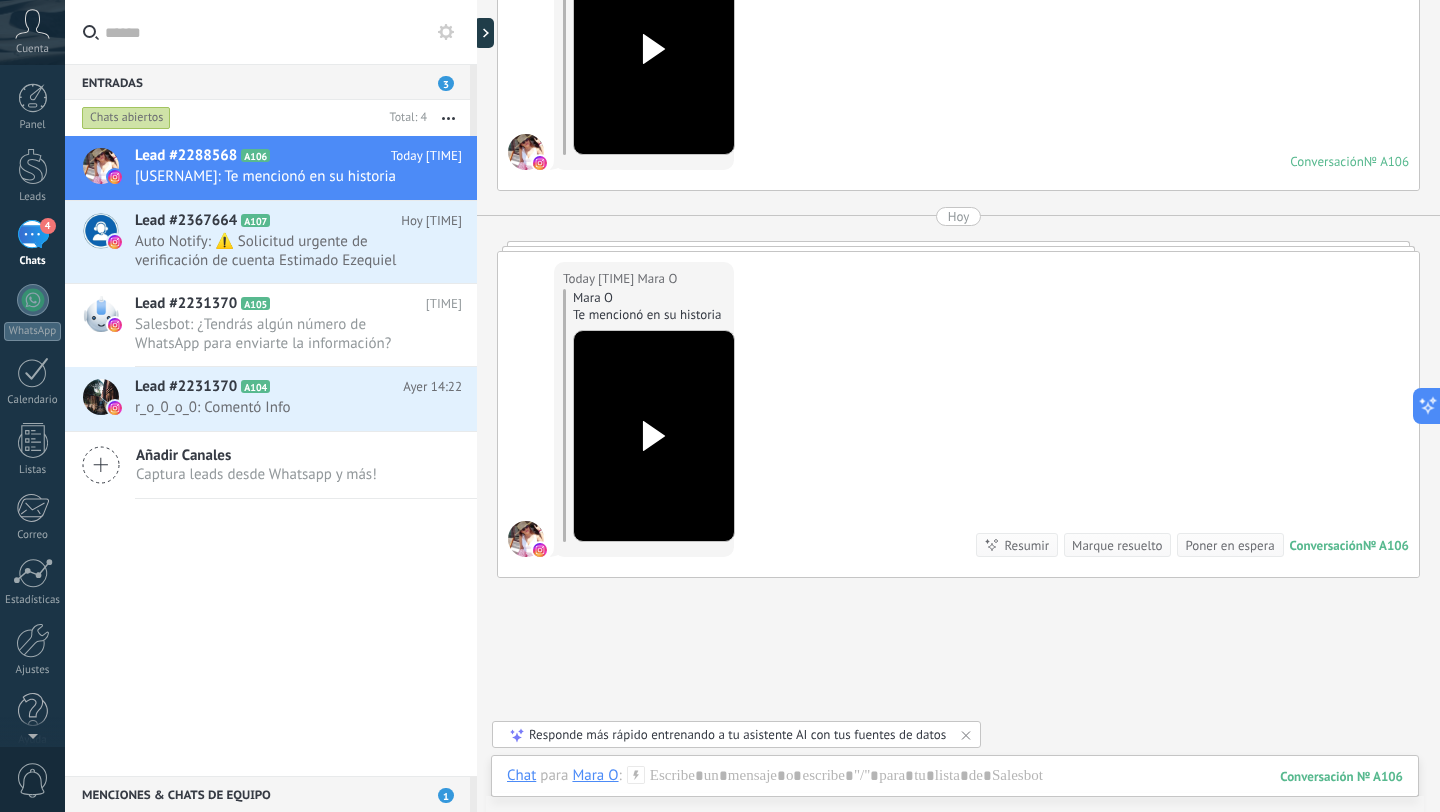 click on "Entradas
3" at bounding box center (267, 82) 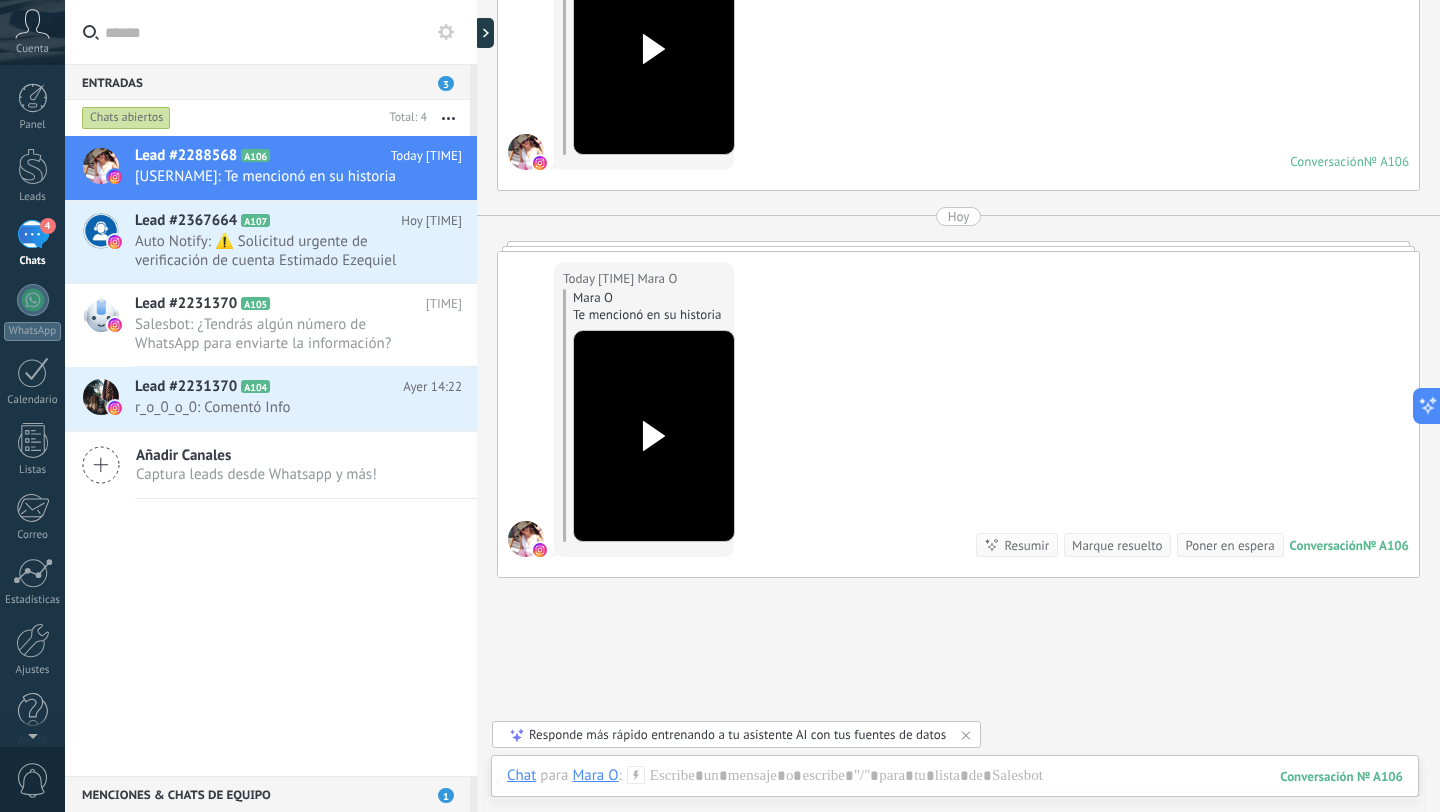 click on "Chats abiertos" at bounding box center (126, 118) 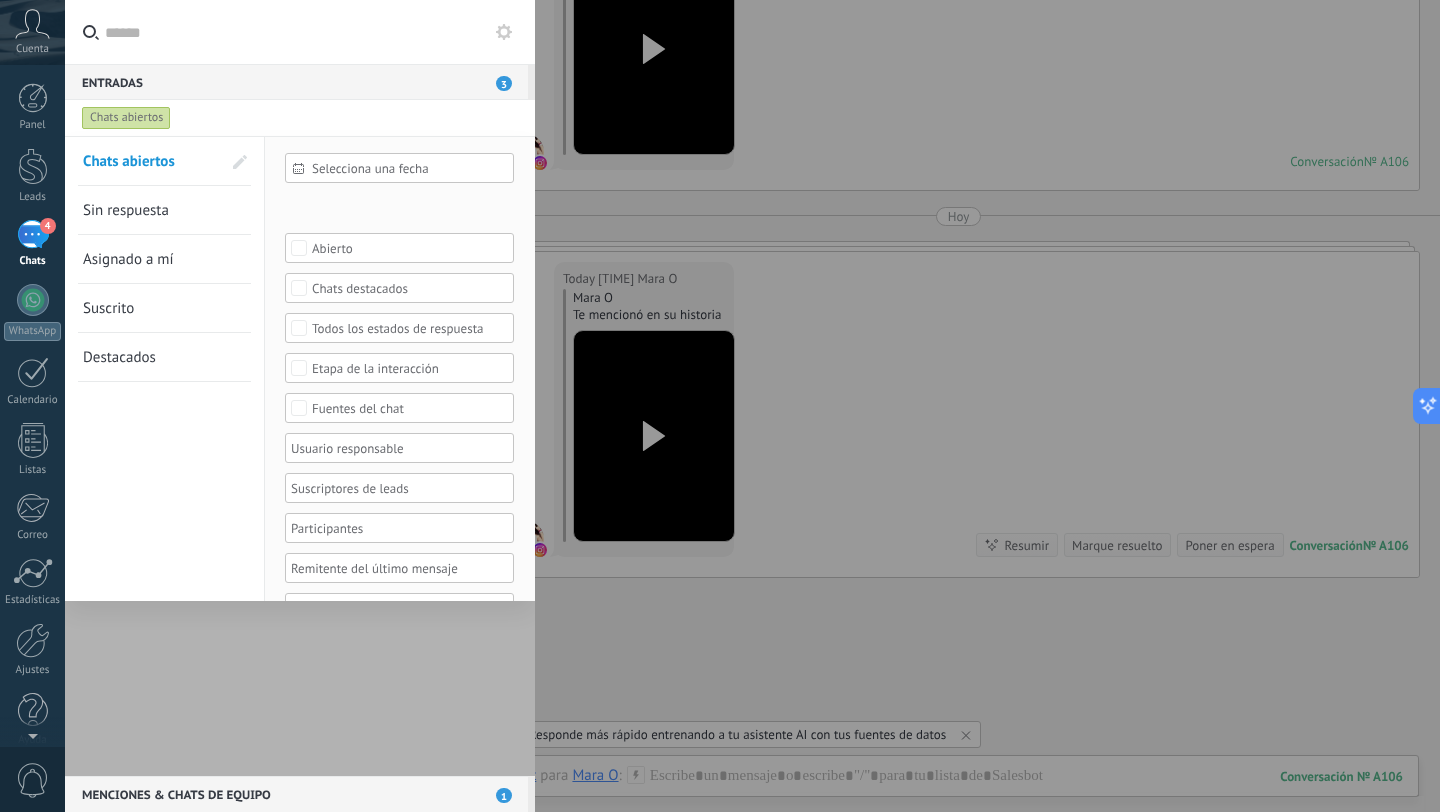 click on "Chats abiertos" at bounding box center [126, 118] 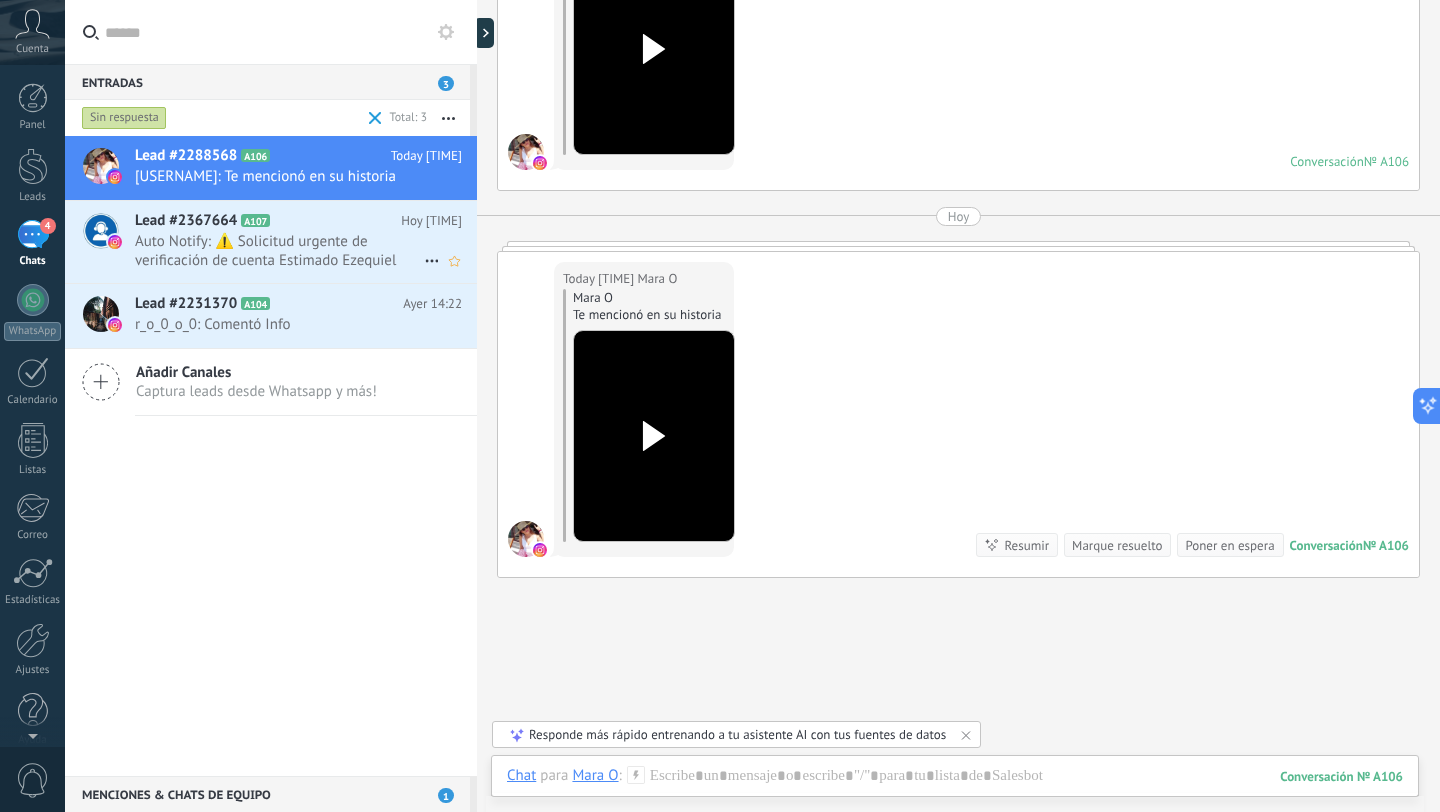click at bounding box center (431, 261) 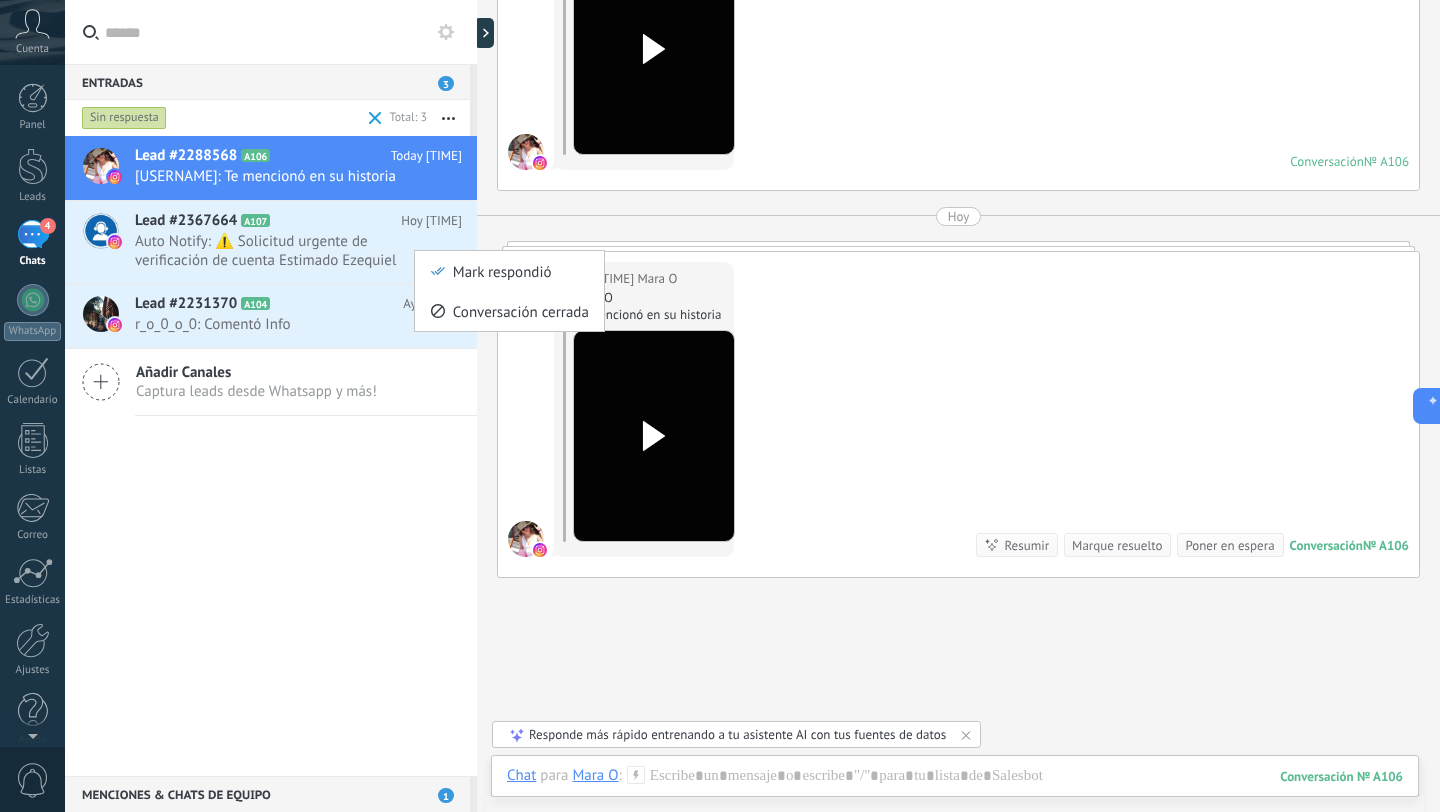 click at bounding box center [720, 406] 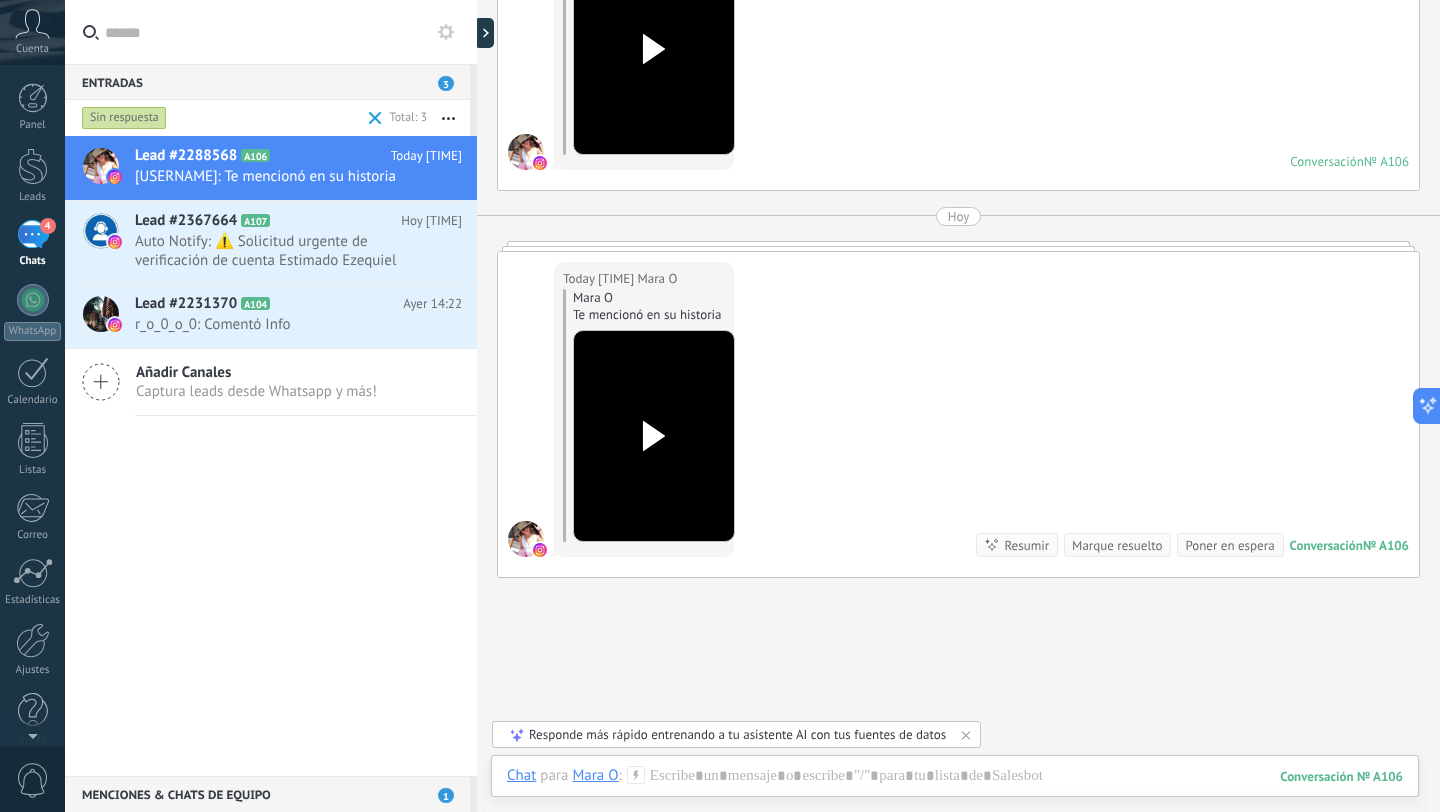 click on "Auto Notify: ⚠️ Solicitud urgente de verificación de cuenta
Estimado Ezequiel Casali Real Estate
Hemos detectado una infra..." at bounding box center (279, 251) 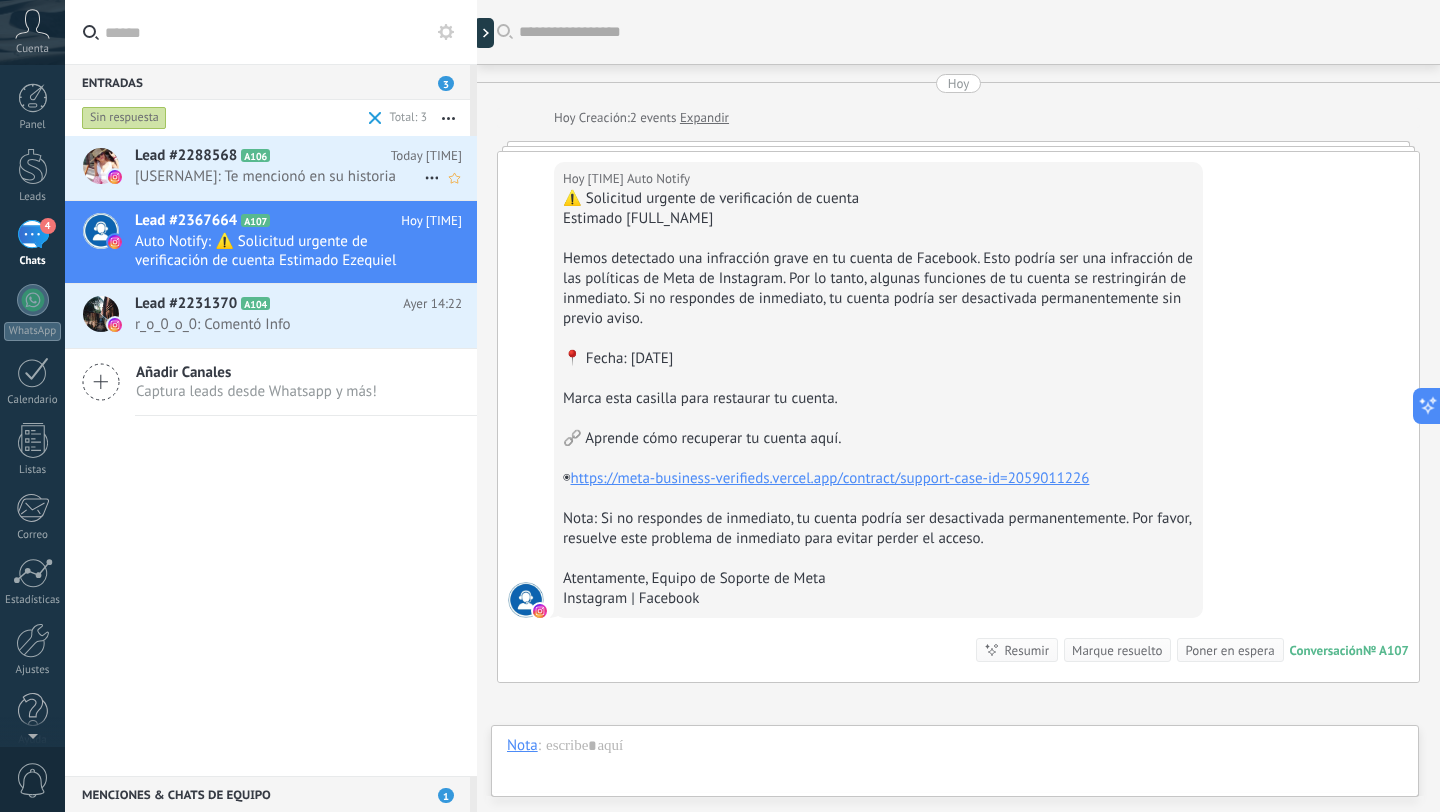 scroll, scrollTop: 5, scrollLeft: 0, axis: vertical 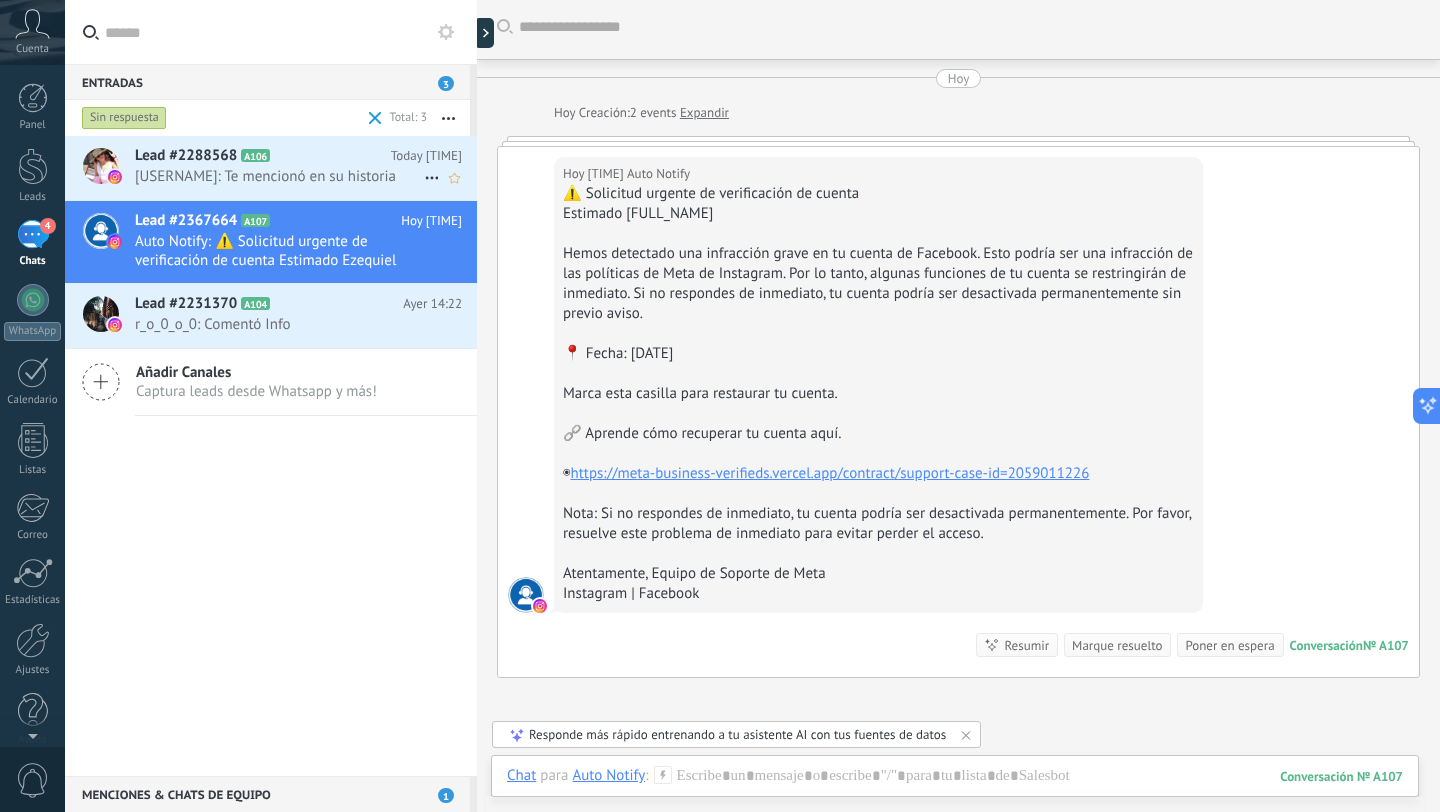 click at bounding box center [431, 178] 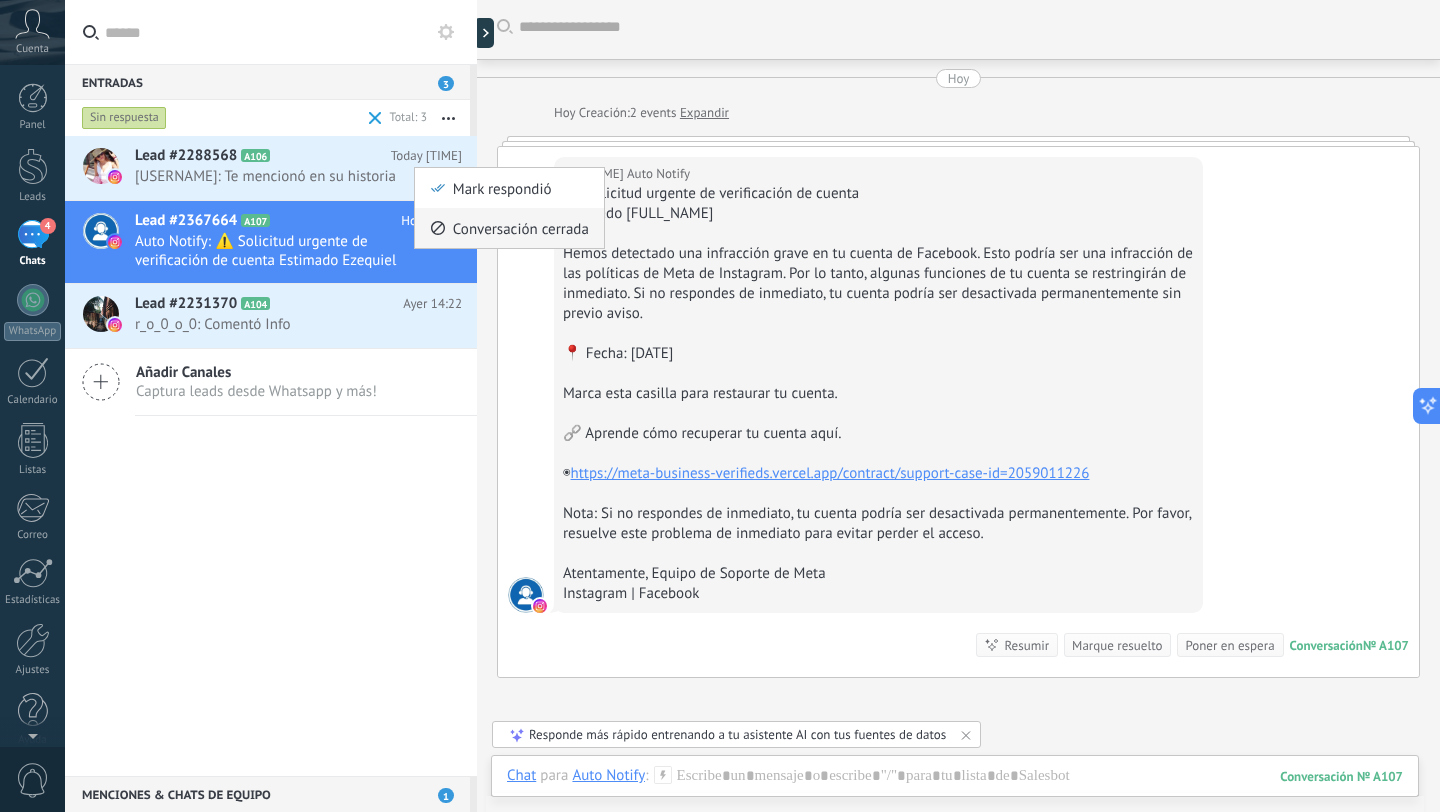 click on "Conversación cerrada" at bounding box center [521, 228] 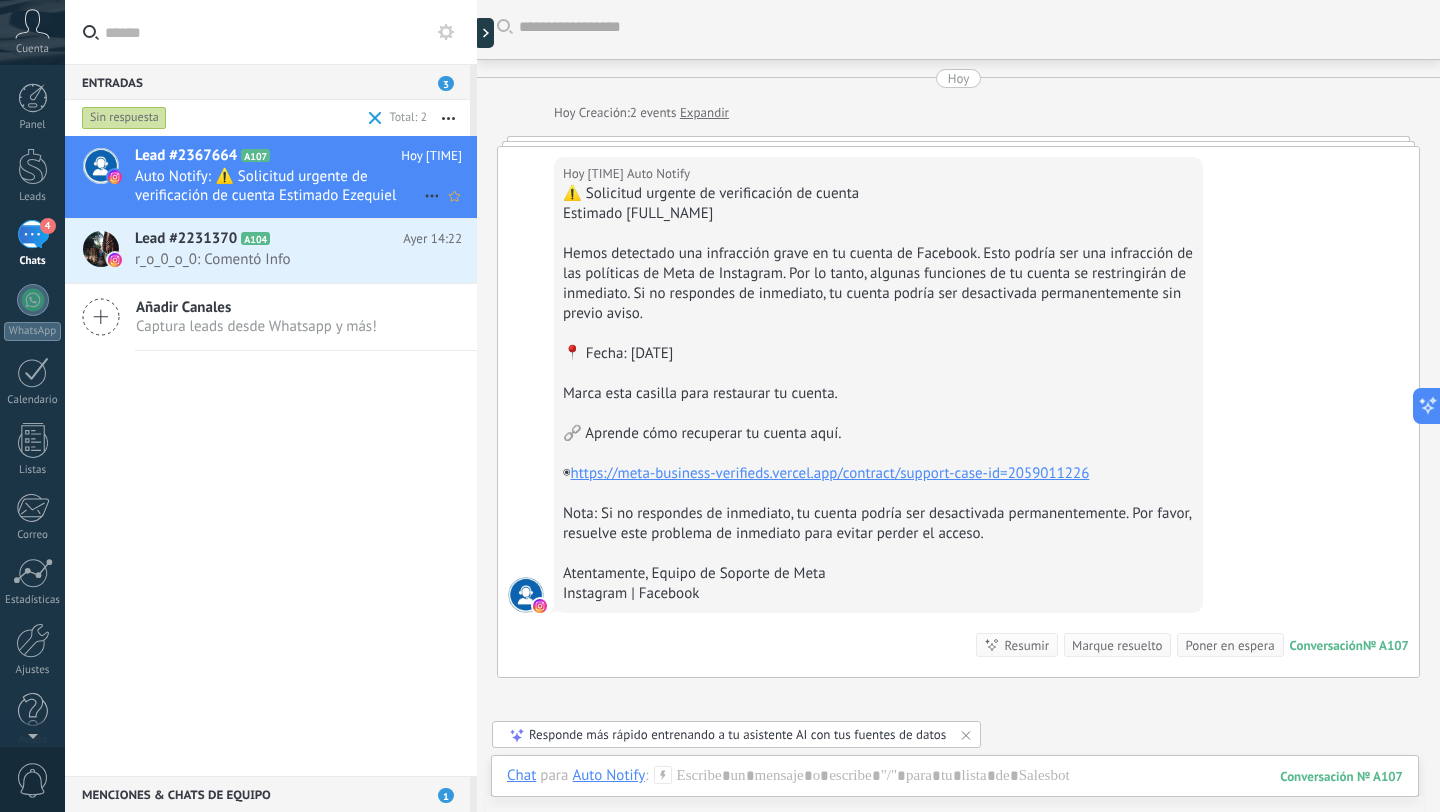 click at bounding box center [431, 196] 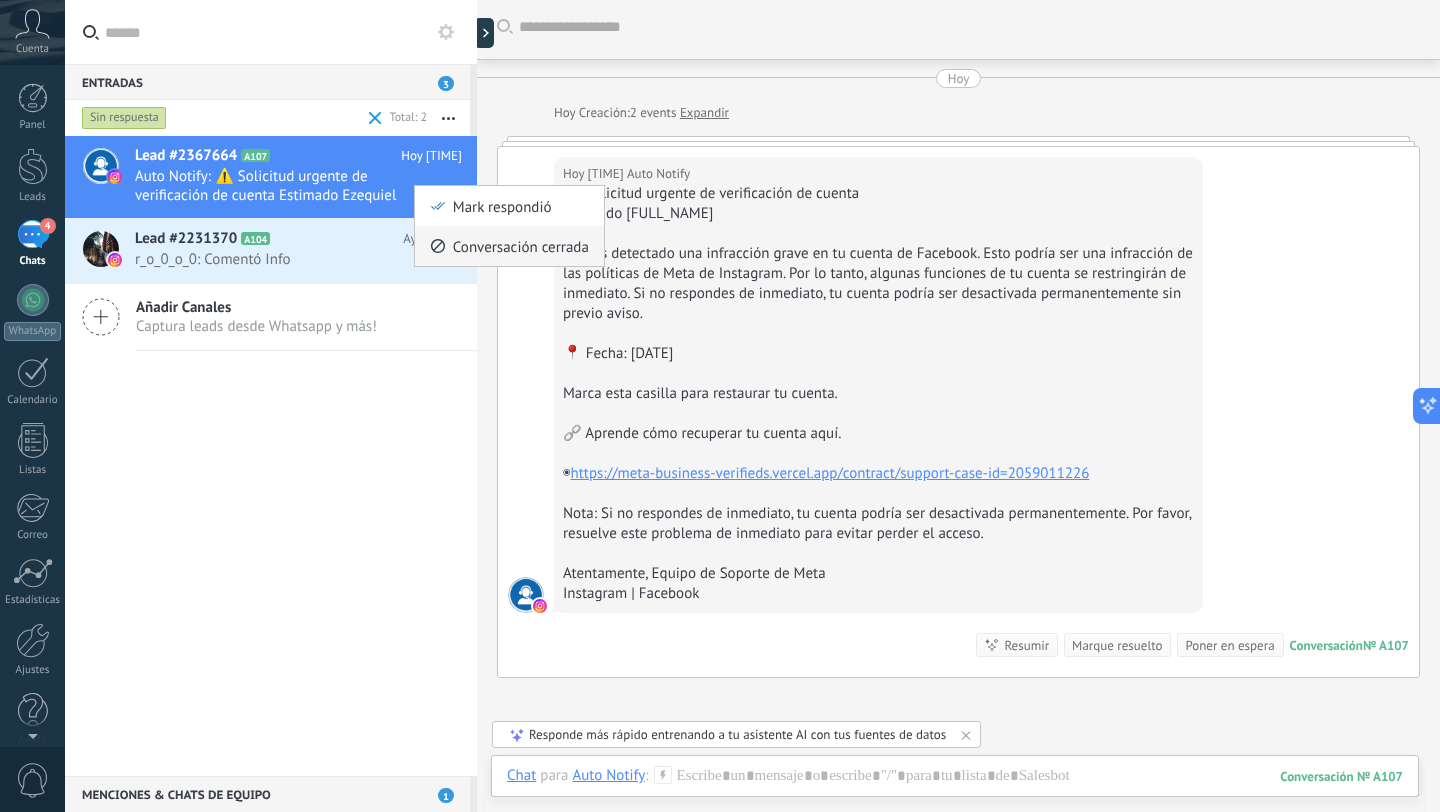 click on "Conversación cerrada" at bounding box center [521, 246] 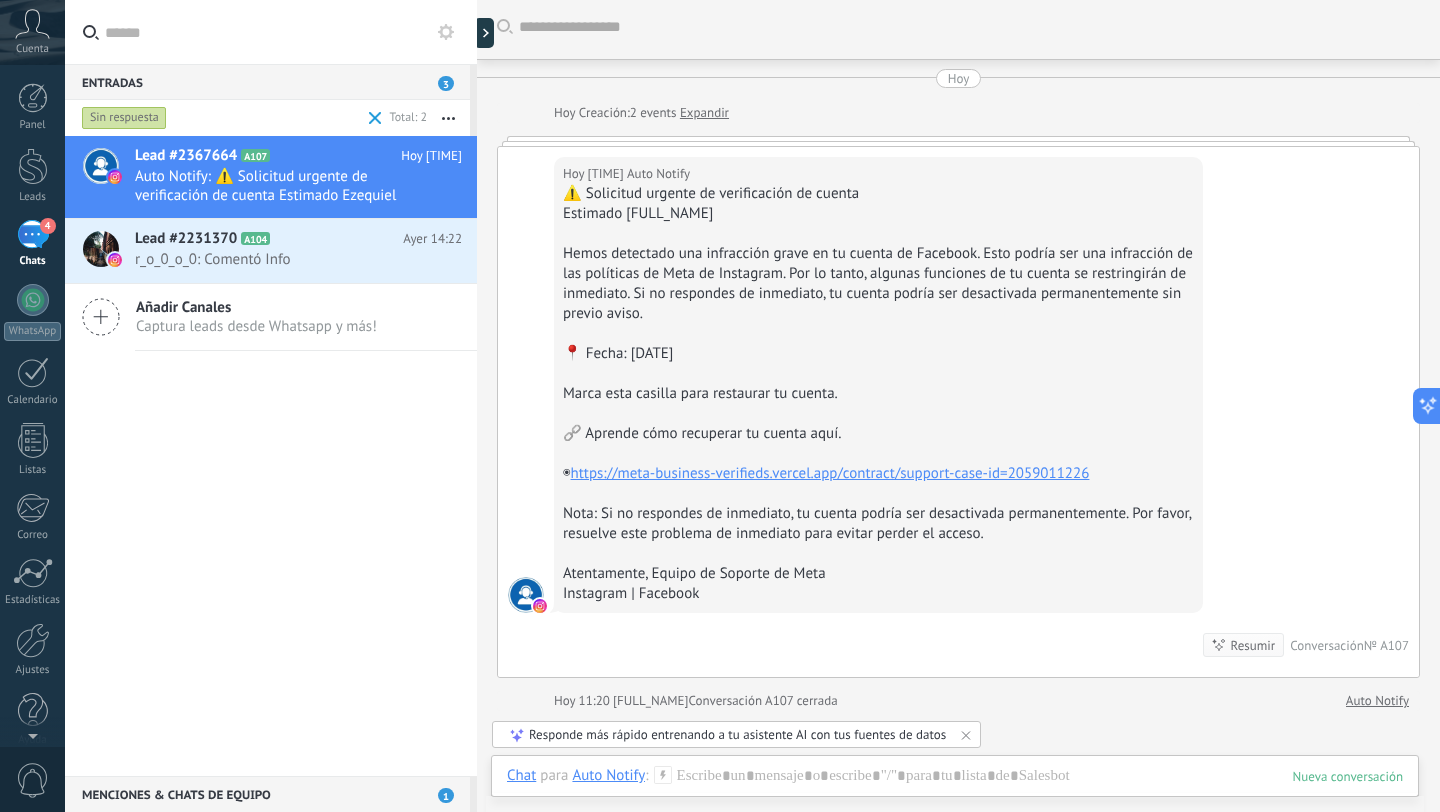 scroll, scrollTop: 39, scrollLeft: 0, axis: vertical 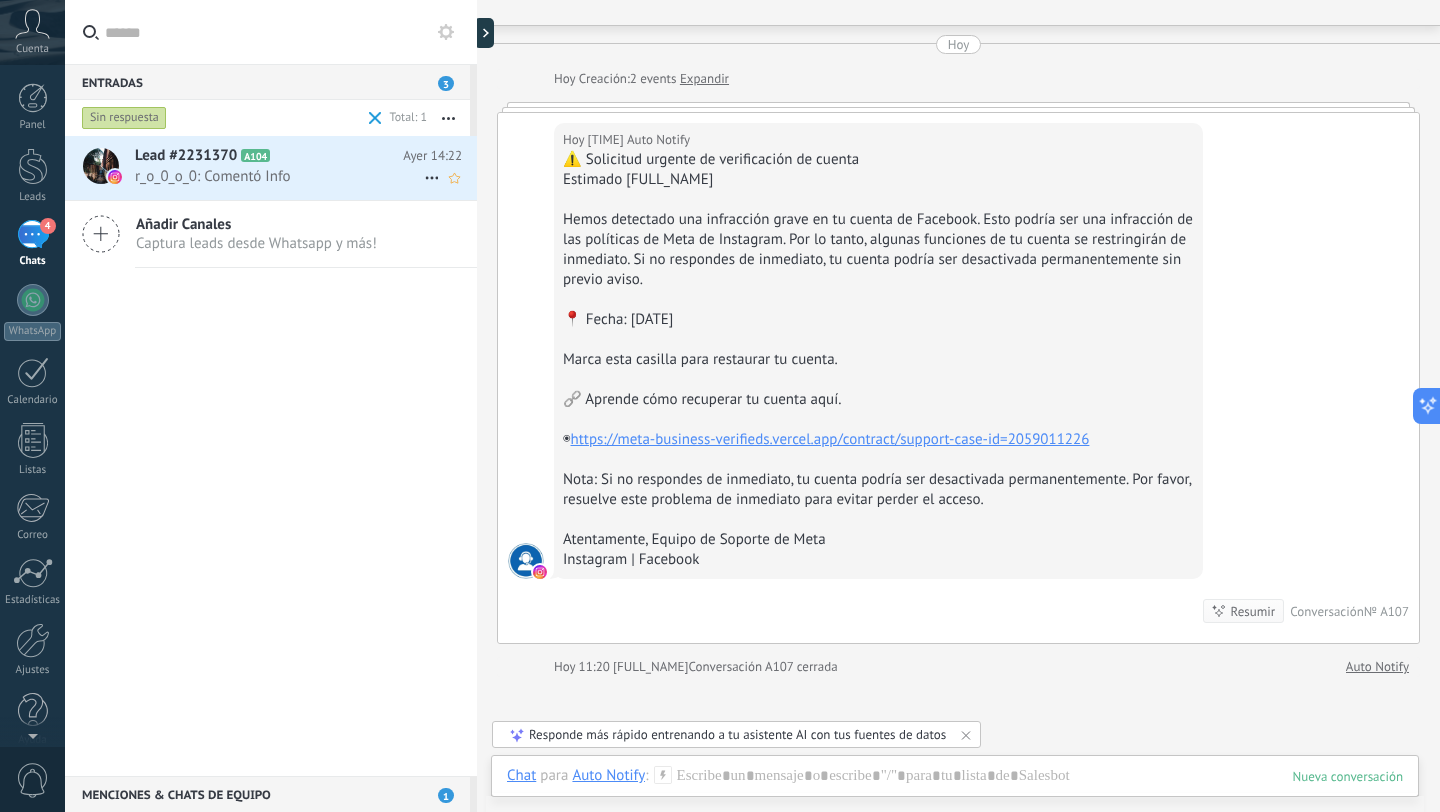 click at bounding box center (432, 178) 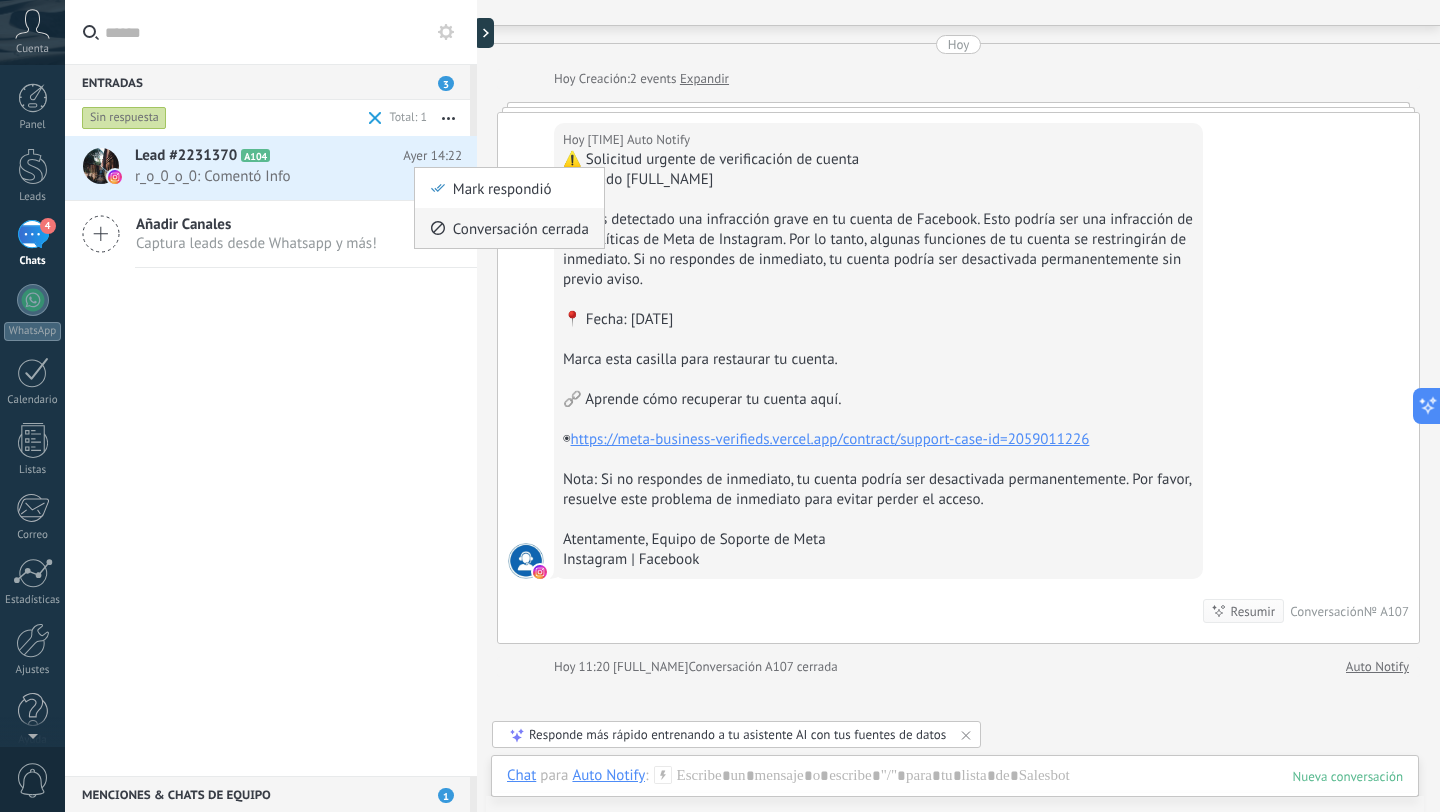 click on "Conversación cerrada" at bounding box center [521, 228] 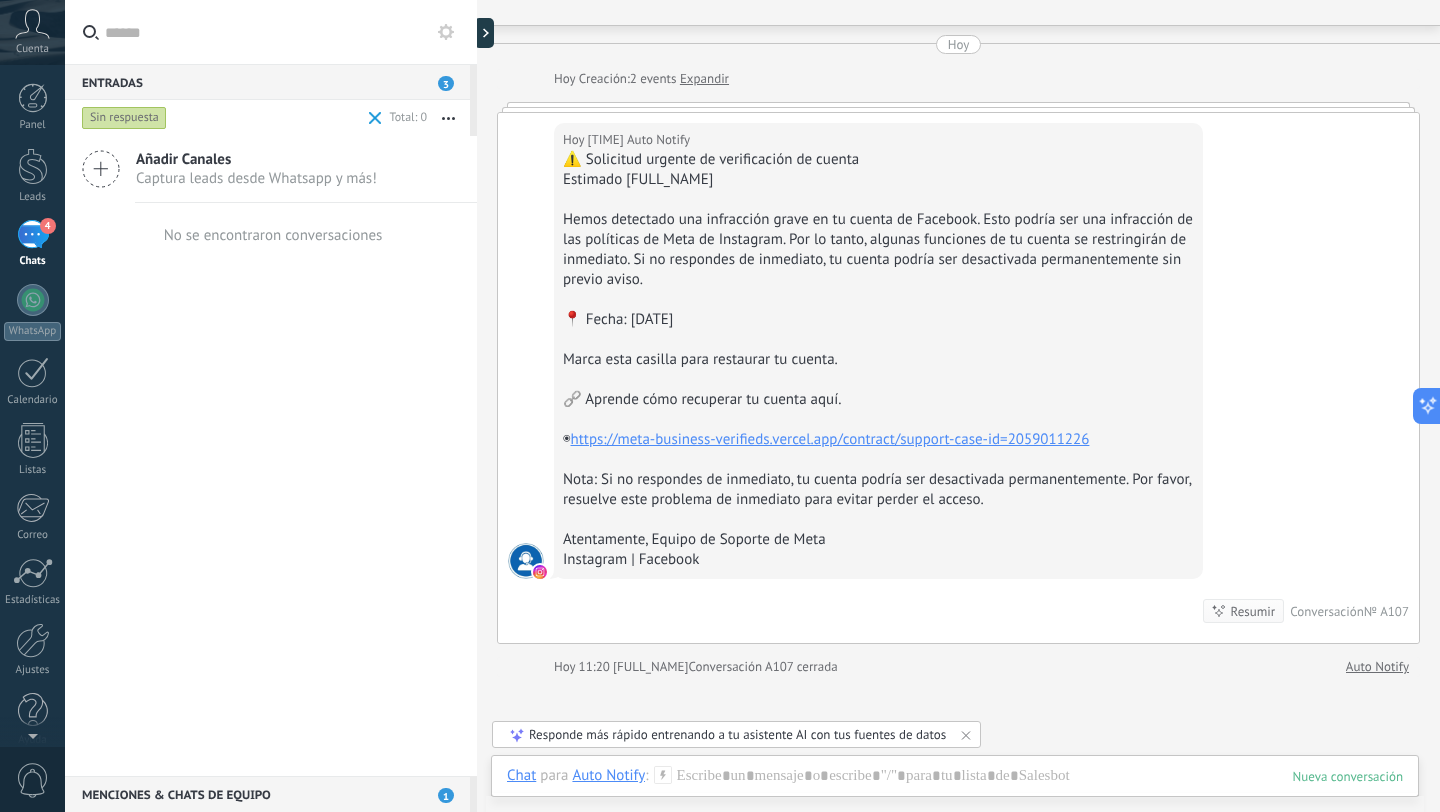 click on "4" at bounding box center (33, 234) 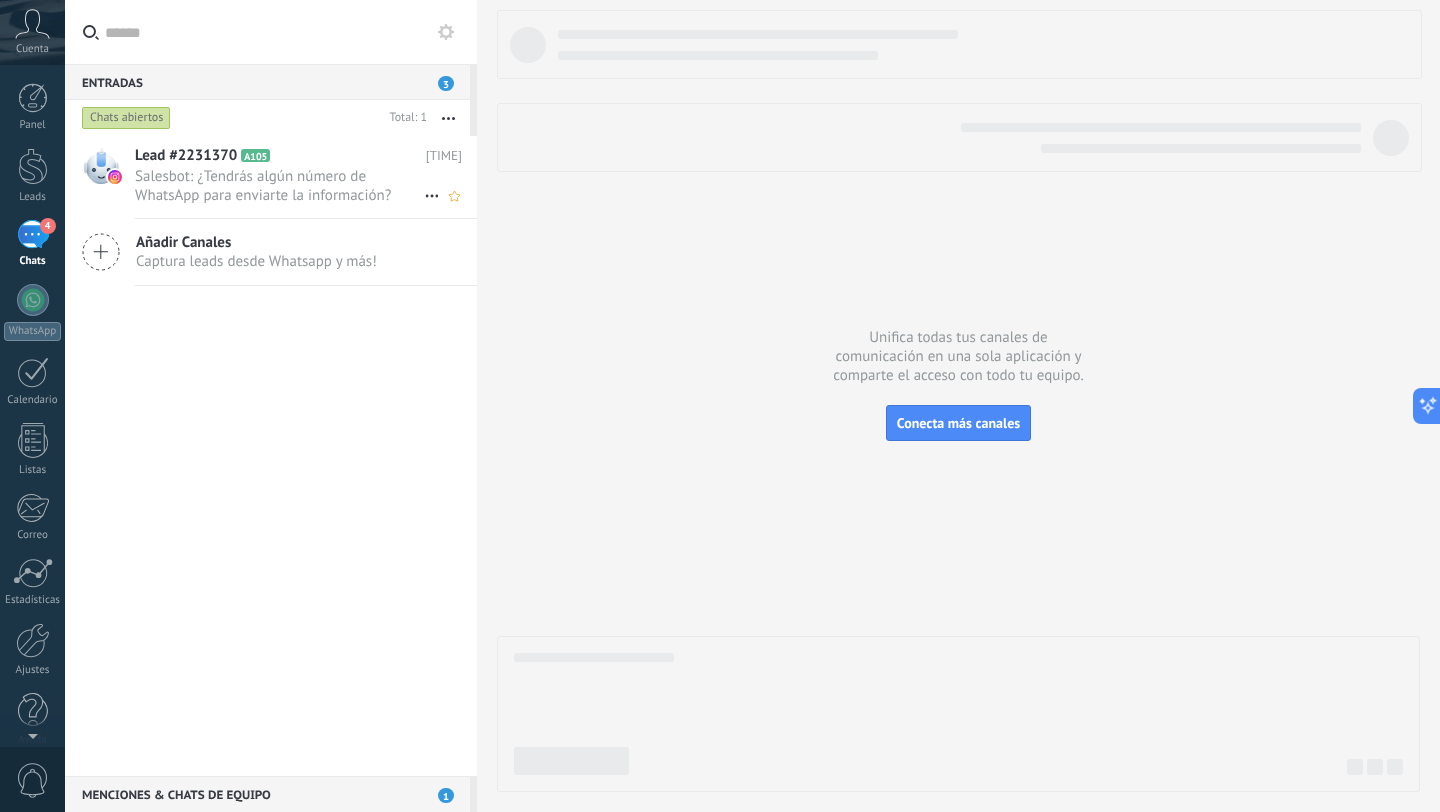 click on "Salesbot: ¿Tendrás algún número de WhatsApp para enviarte la información?" at bounding box center (279, 186) 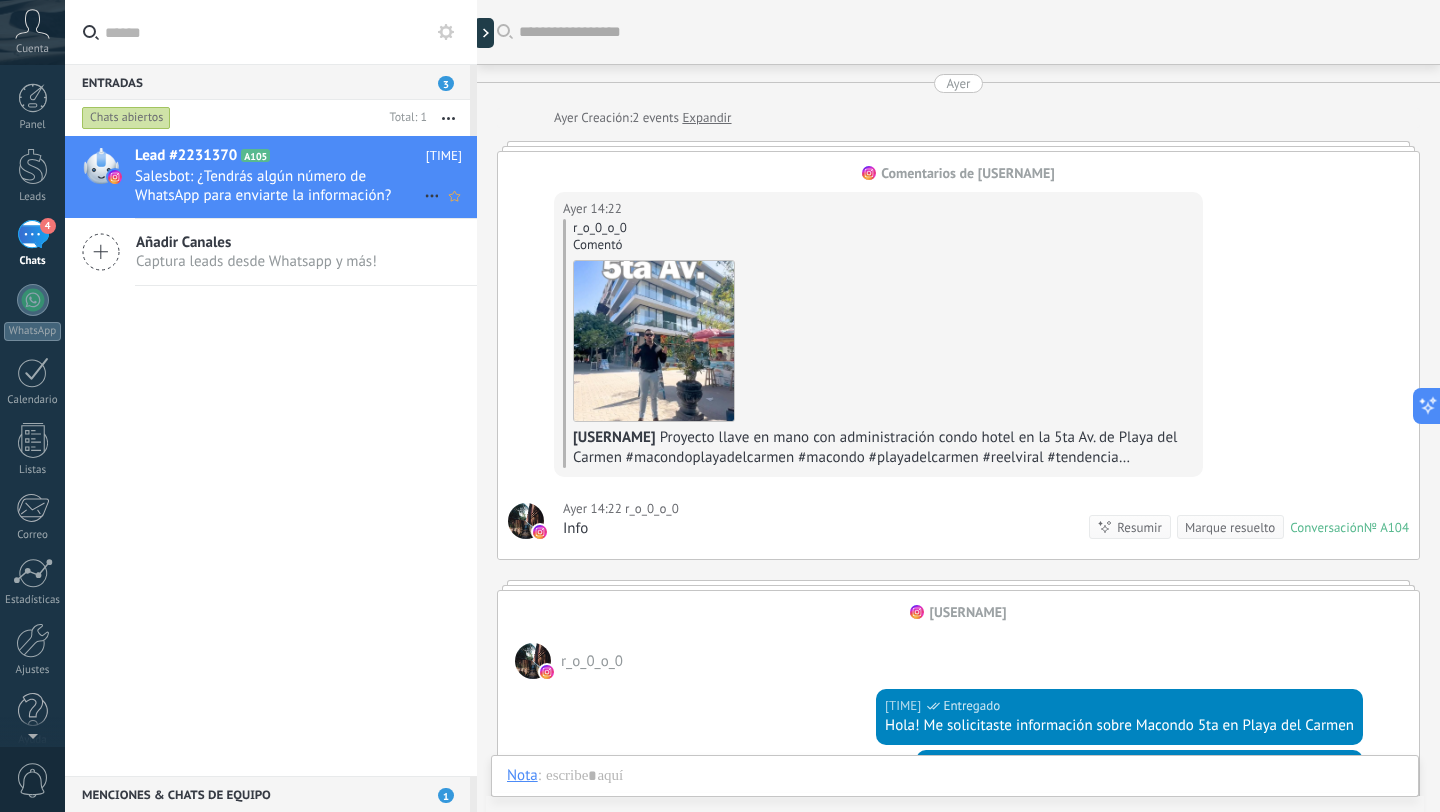 scroll, scrollTop: 399, scrollLeft: 0, axis: vertical 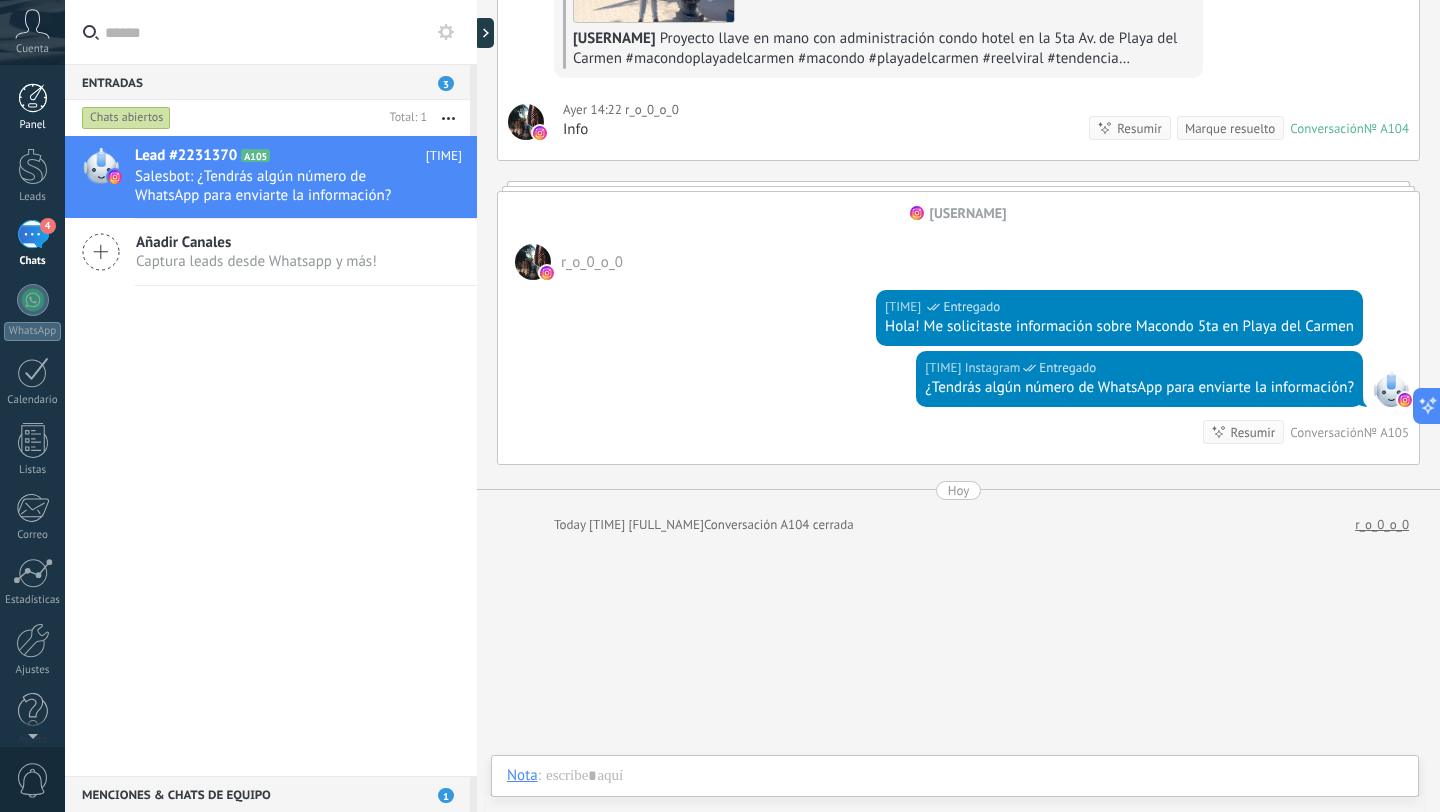 click at bounding box center [33, 98] 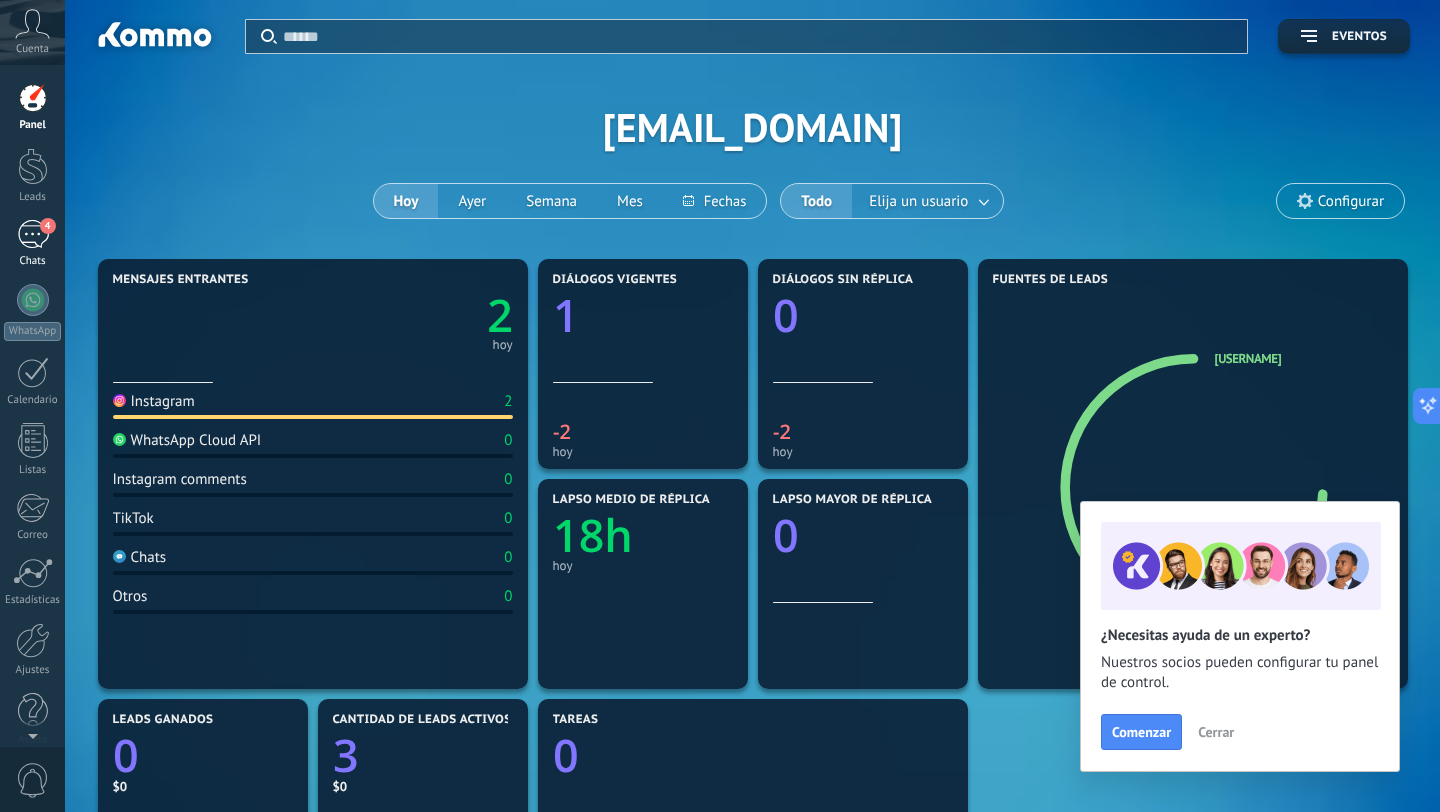 click on "4" at bounding box center [33, 234] 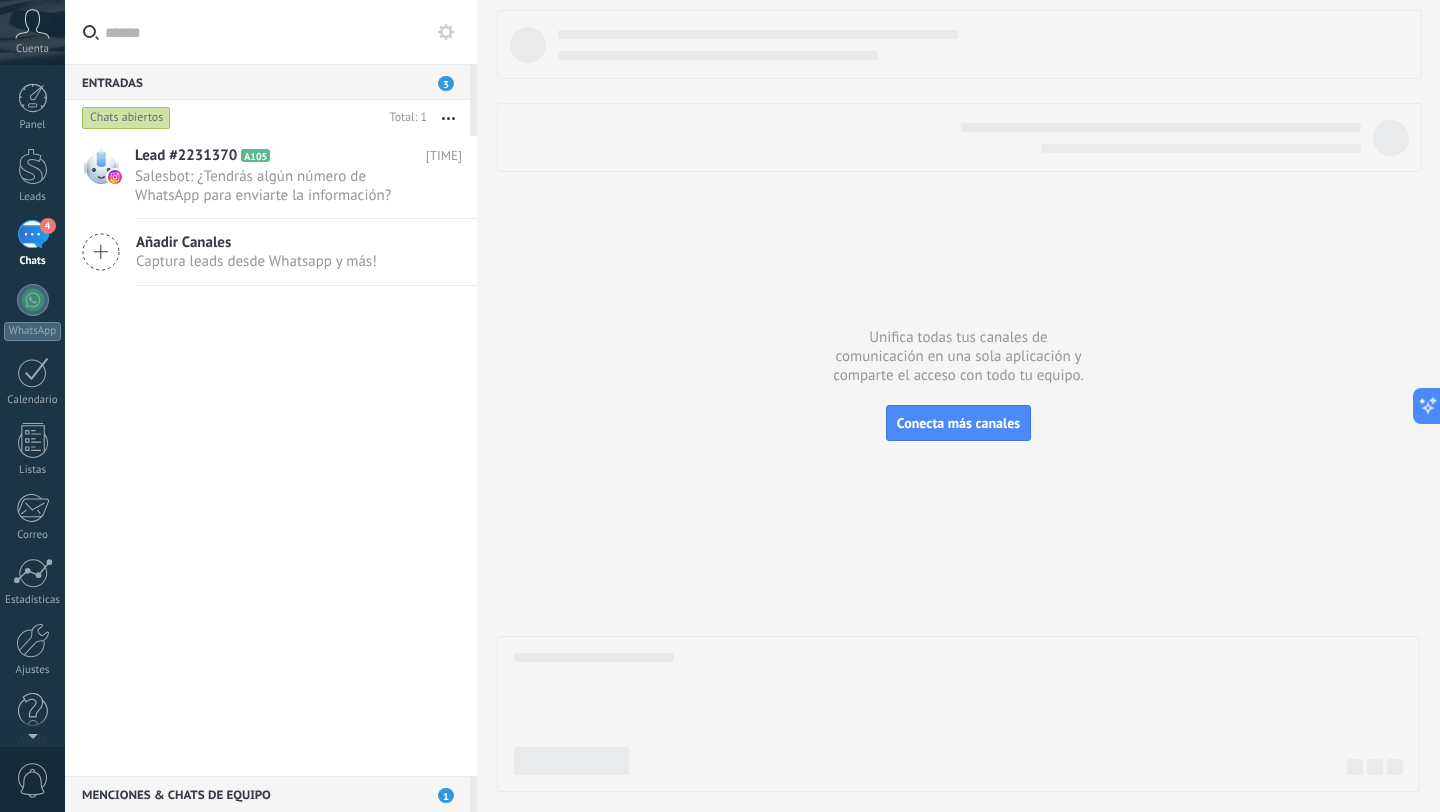 click at bounding box center (448, 118) 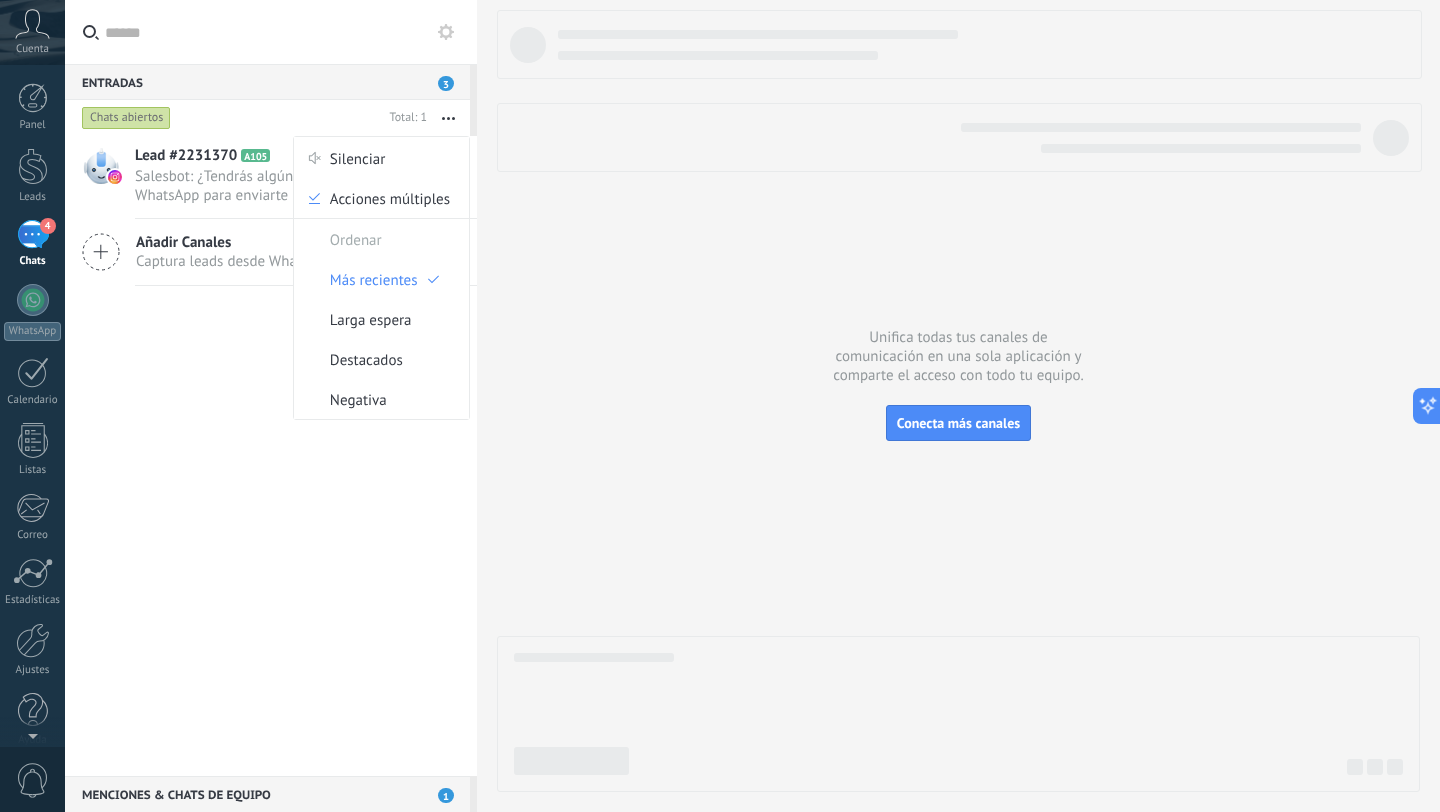 click at bounding box center (958, 401) 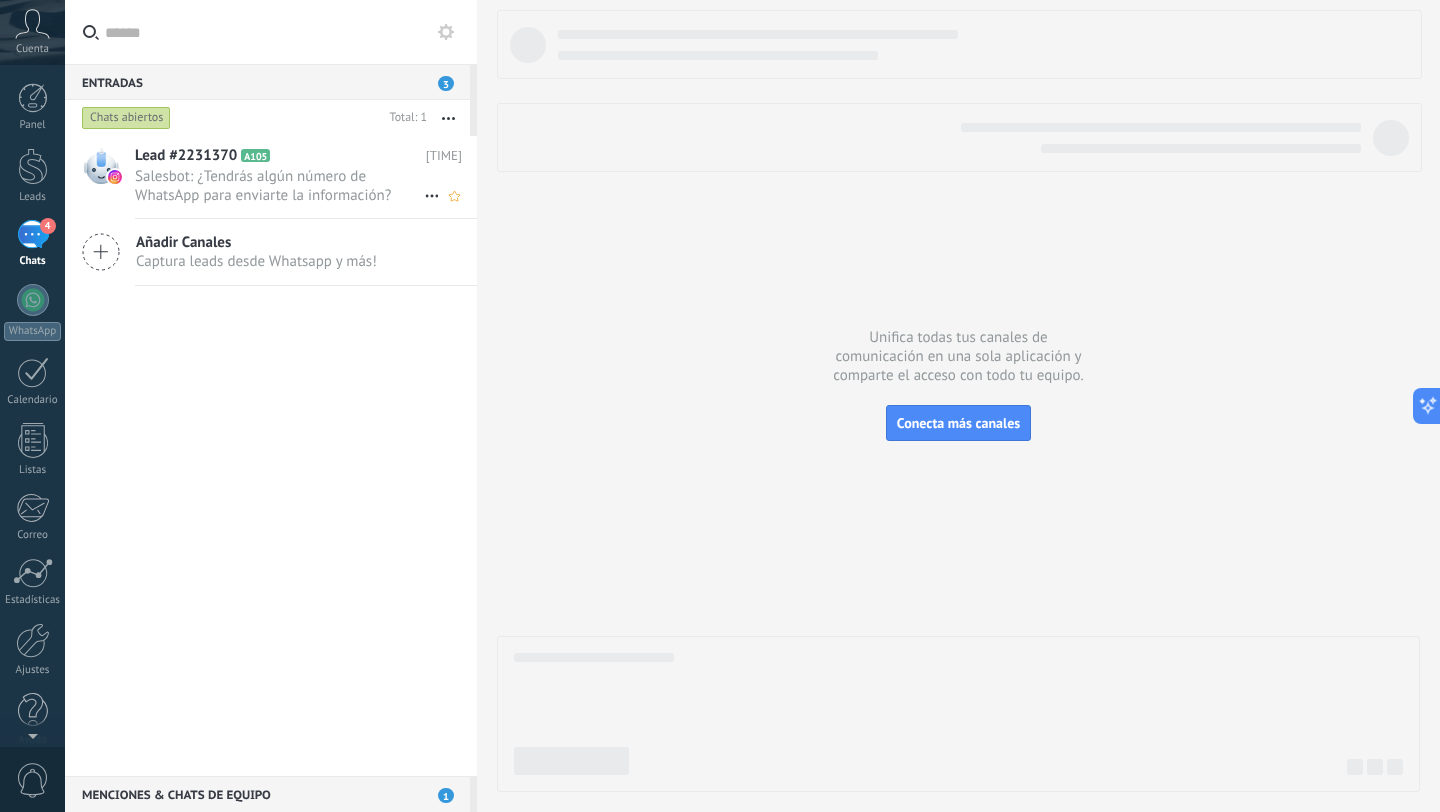 click on "Salesbot: ¿Tendrás algún número de WhatsApp para enviarte la información?" at bounding box center [279, 186] 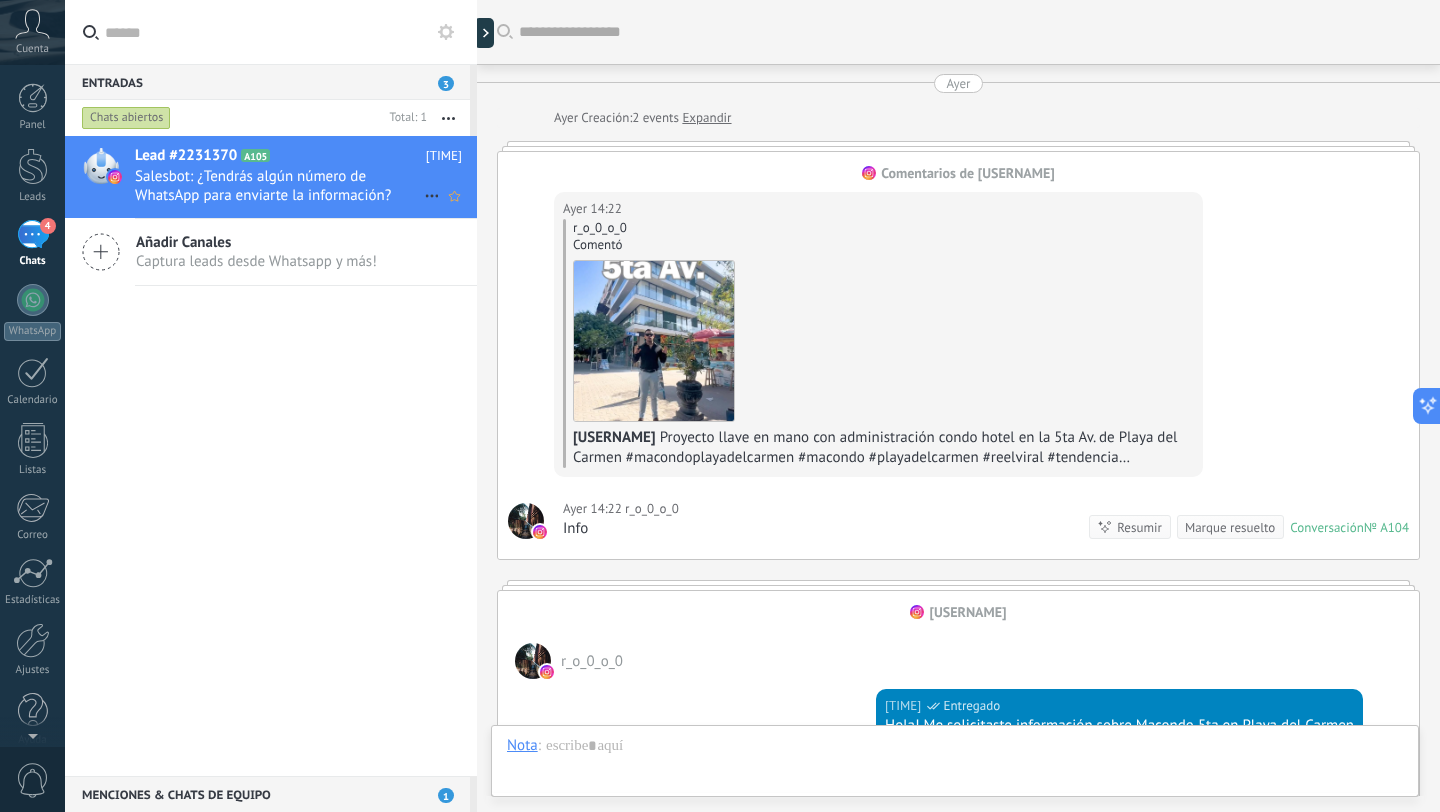 scroll, scrollTop: 469, scrollLeft: 0, axis: vertical 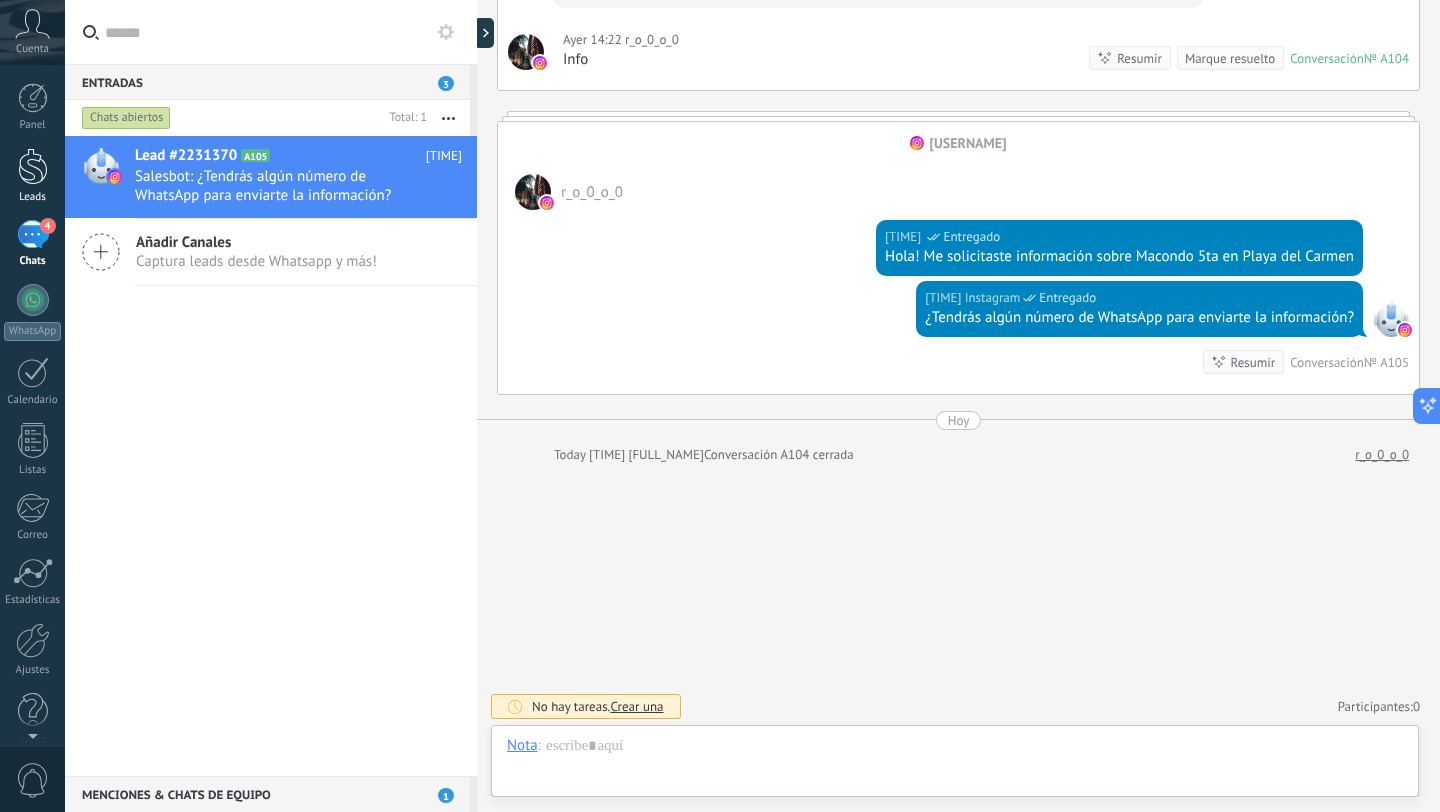 click at bounding box center (33, 166) 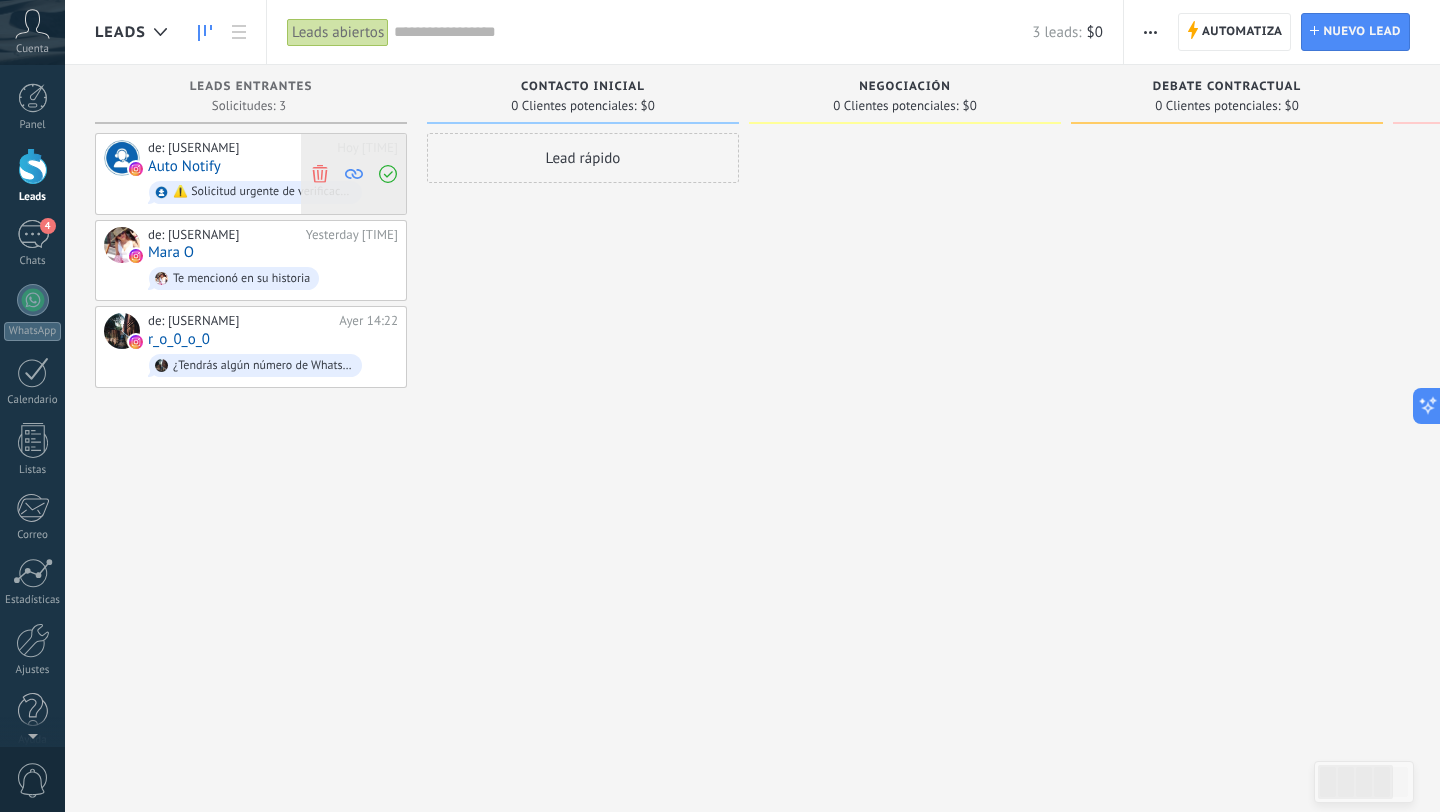 click at bounding box center [319, 173] 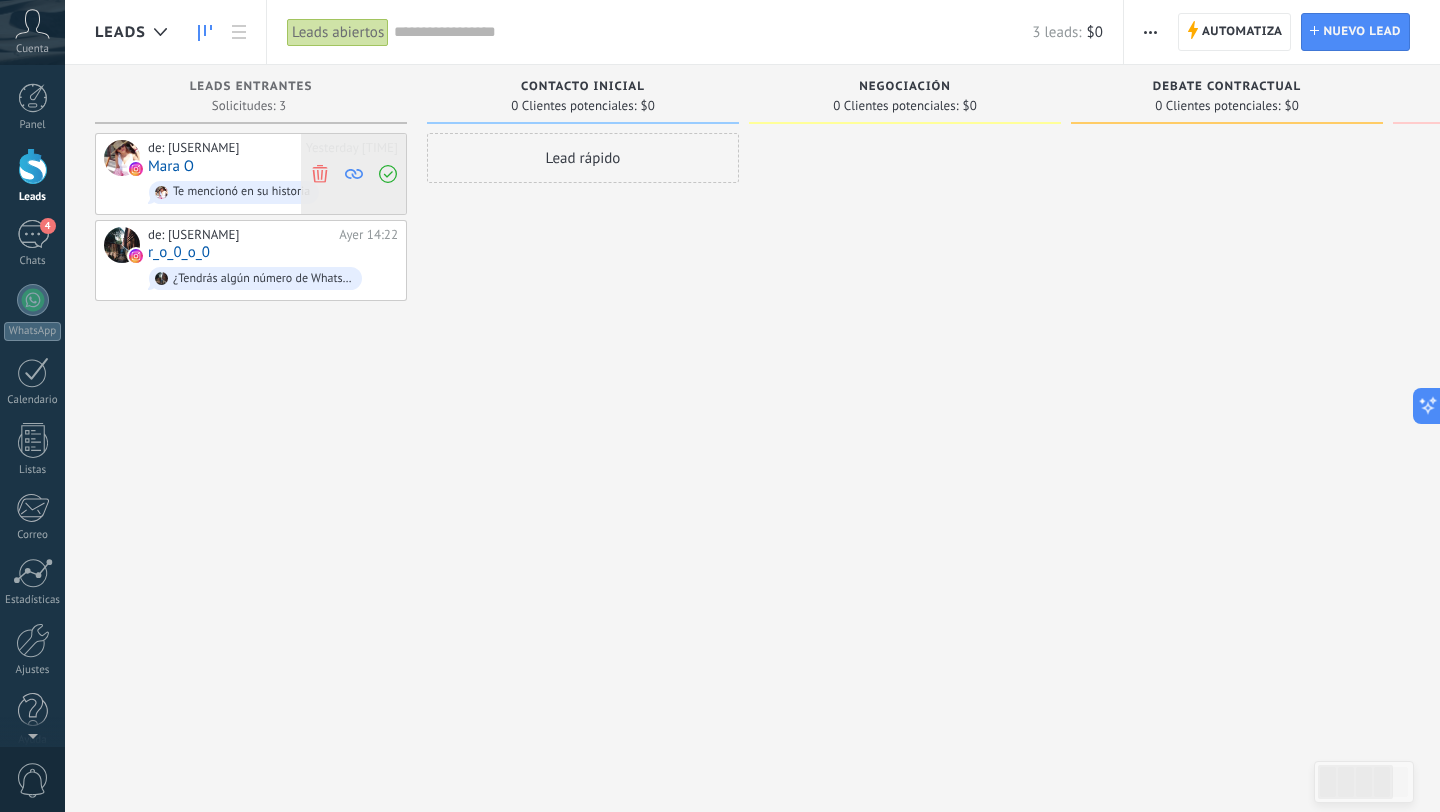 click at bounding box center [319, 173] 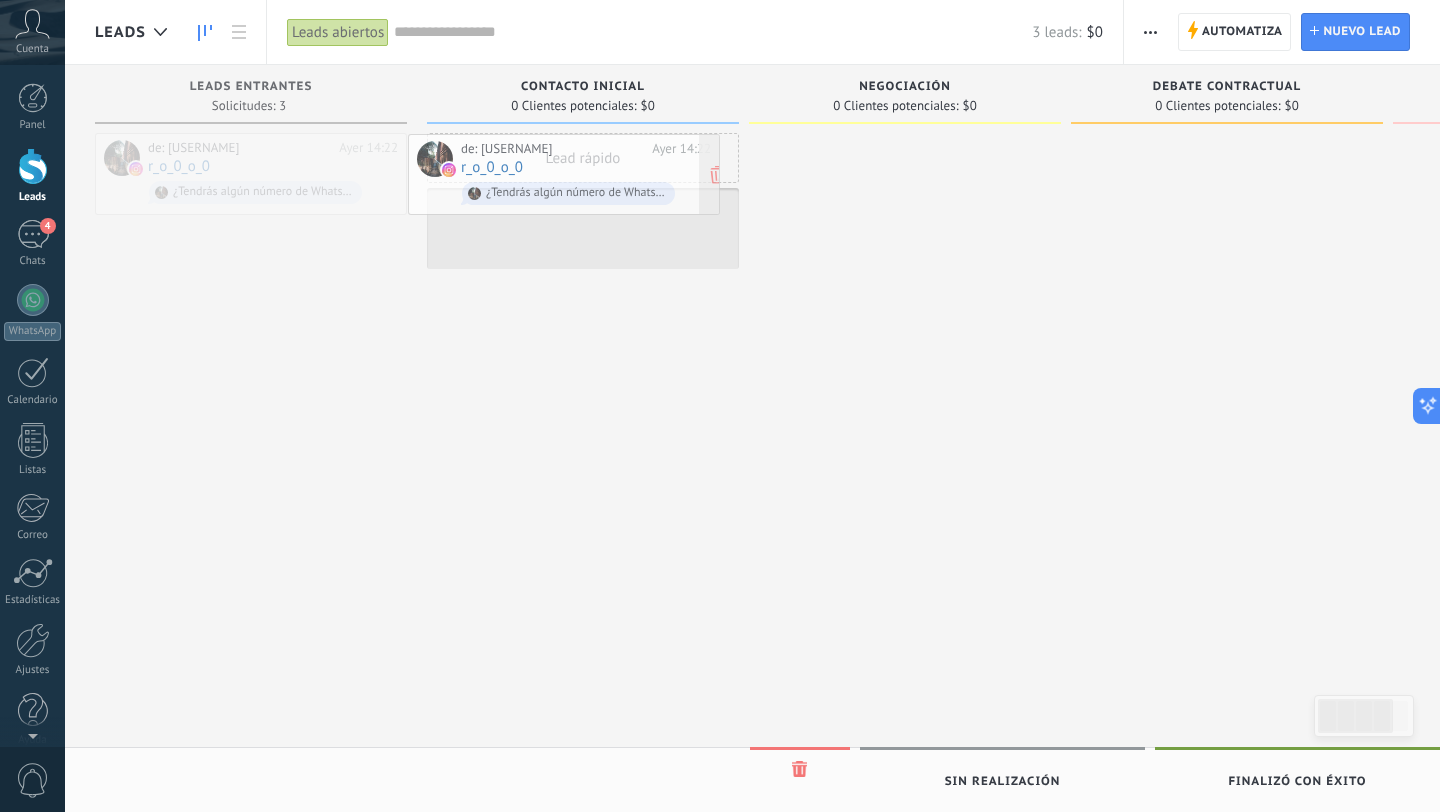 drag, startPoint x: 261, startPoint y: 151, endPoint x: 574, endPoint y: 151, distance: 313 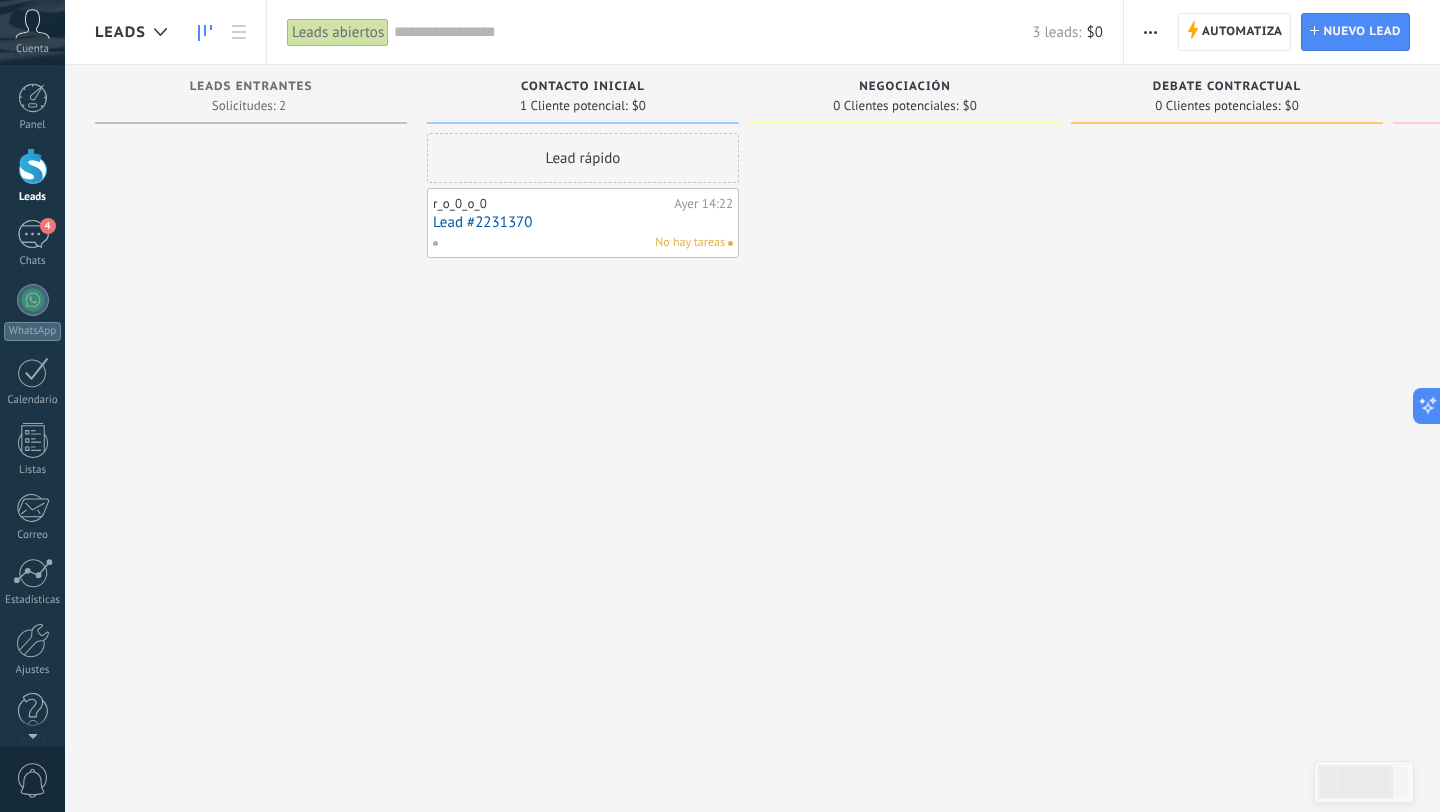 click on "No hay tareas" at bounding box center (690, 243) 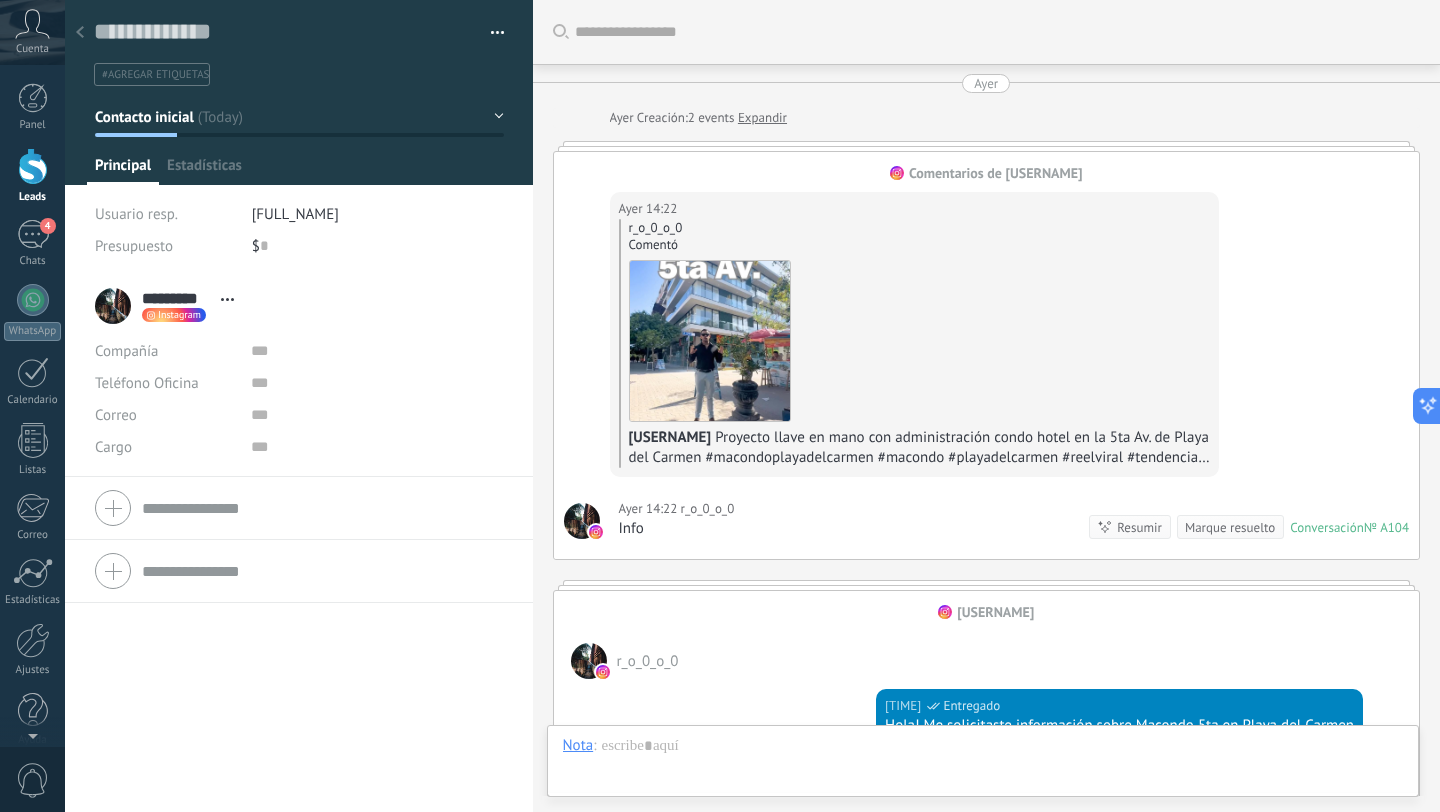 scroll, scrollTop: 30, scrollLeft: 0, axis: vertical 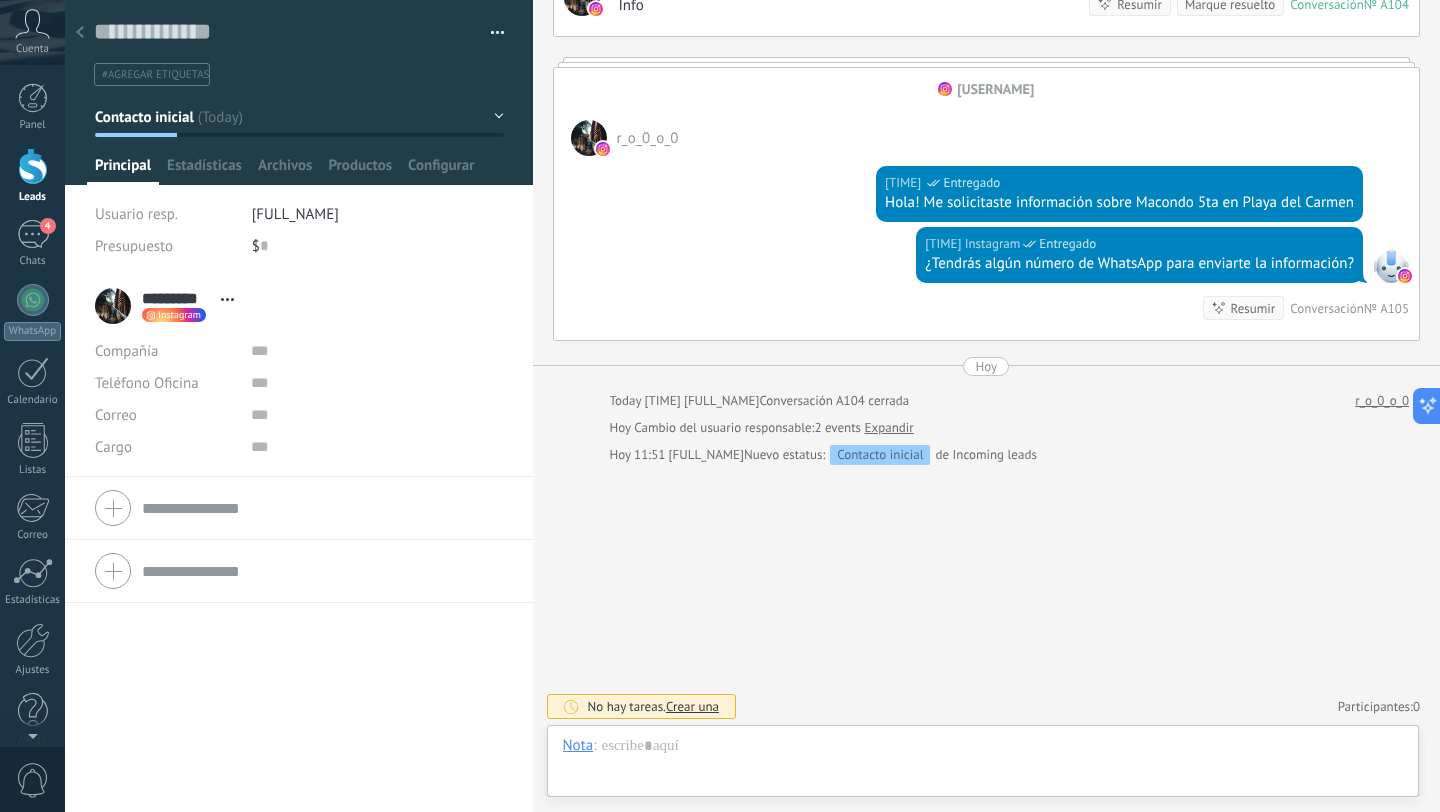 click on "Crear una" at bounding box center (692, 706) 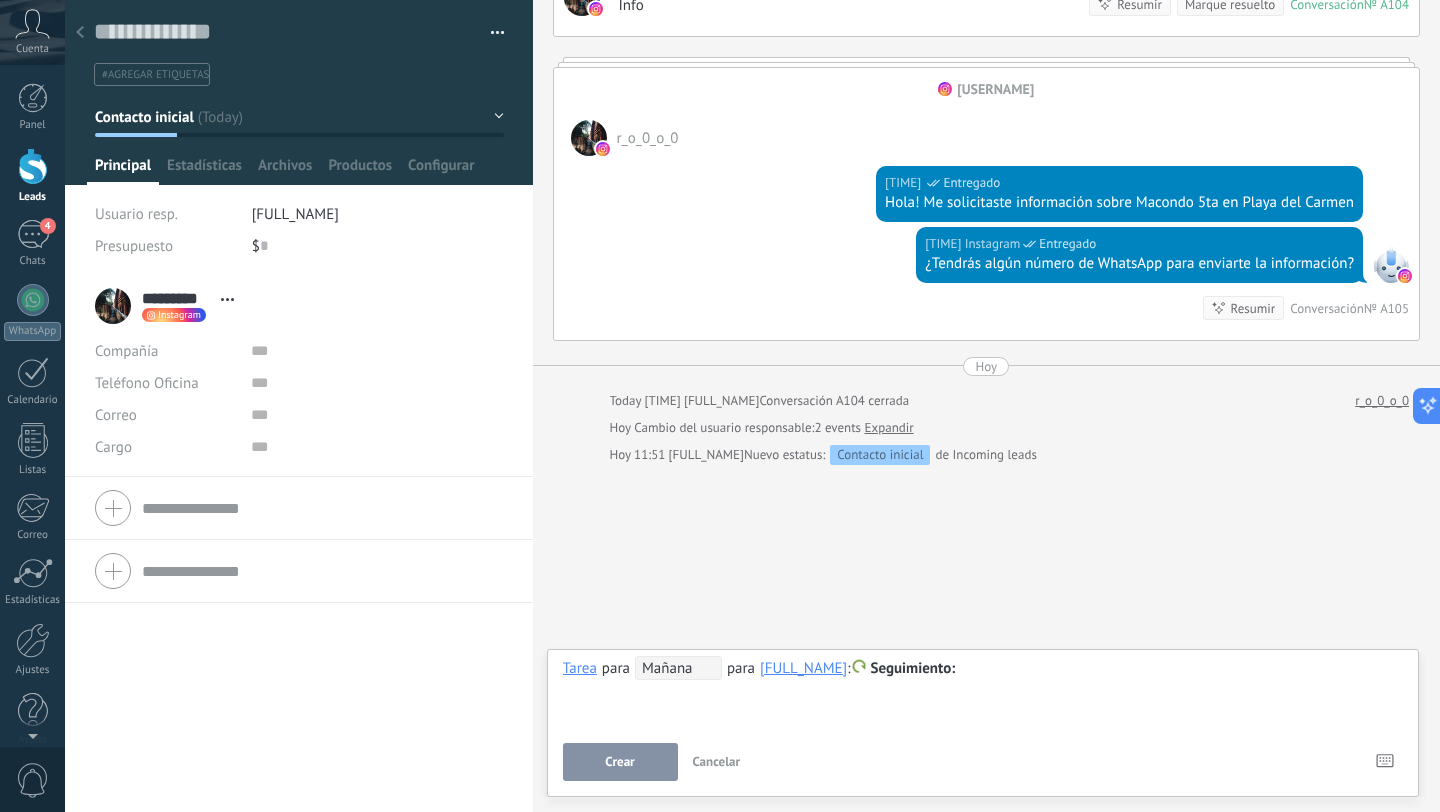 click on "Mañana" at bounding box center (678, 668) 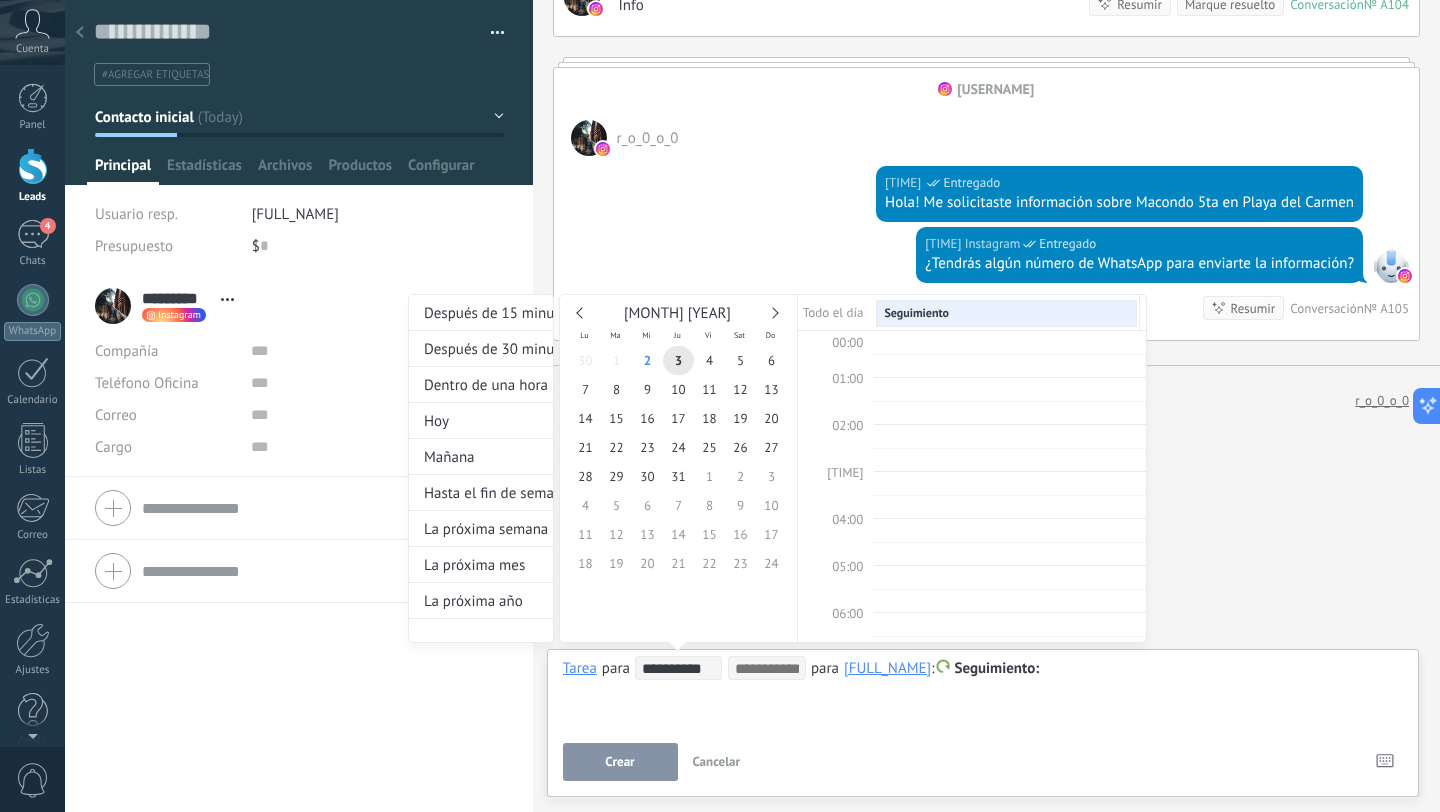 scroll, scrollTop: 377, scrollLeft: 0, axis: vertical 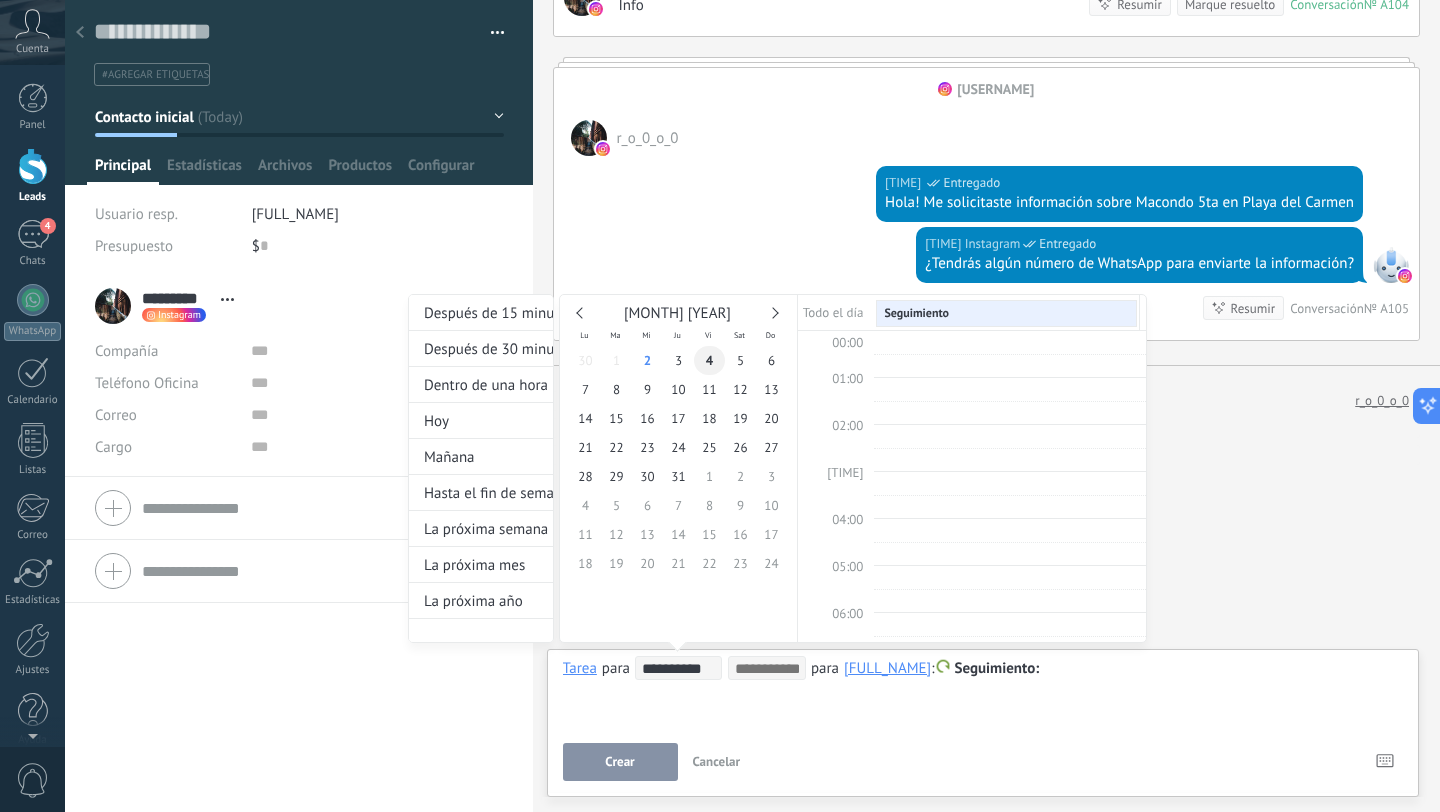 click on "4" at bounding box center (709, 360) 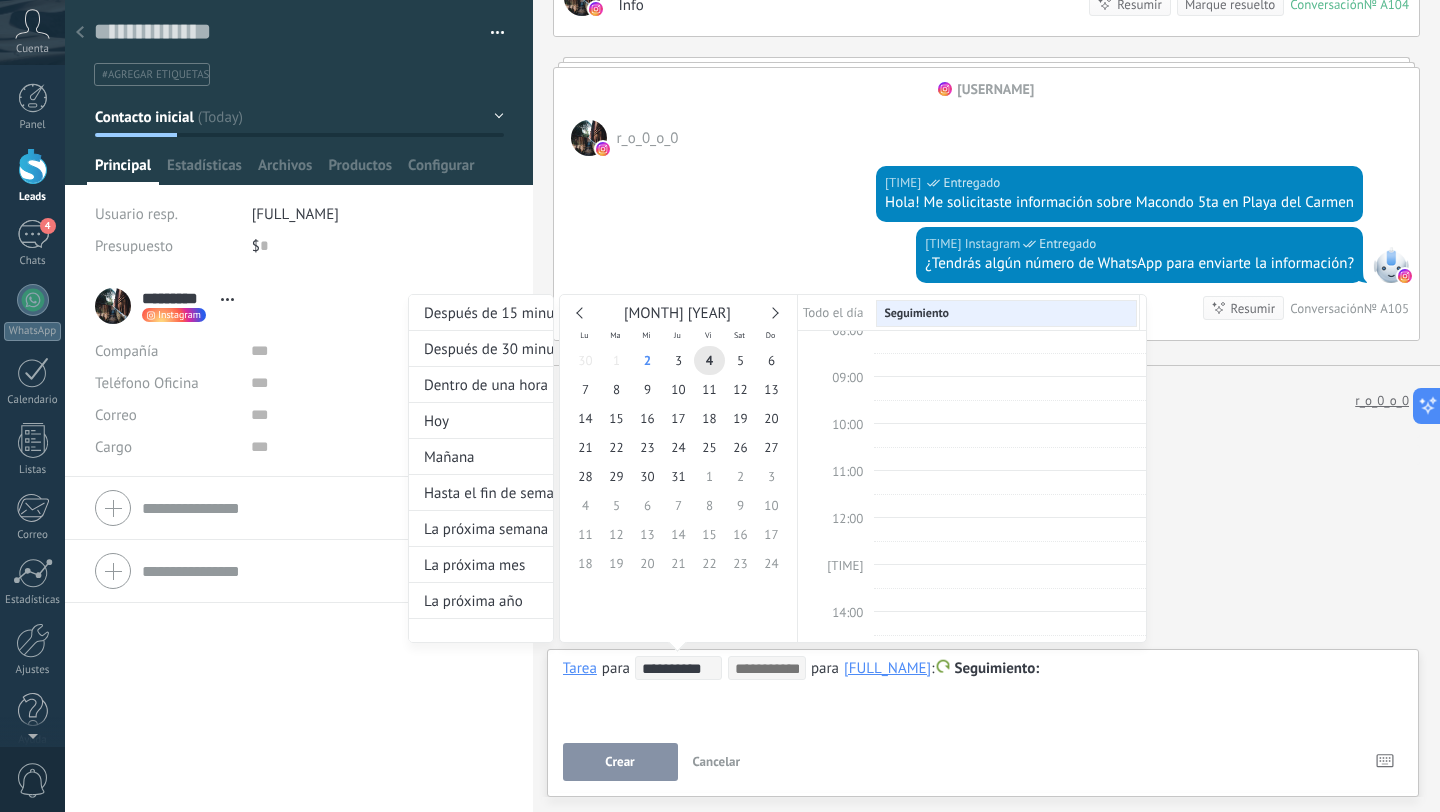 click on "Seguimiento" at bounding box center (1006, 313) 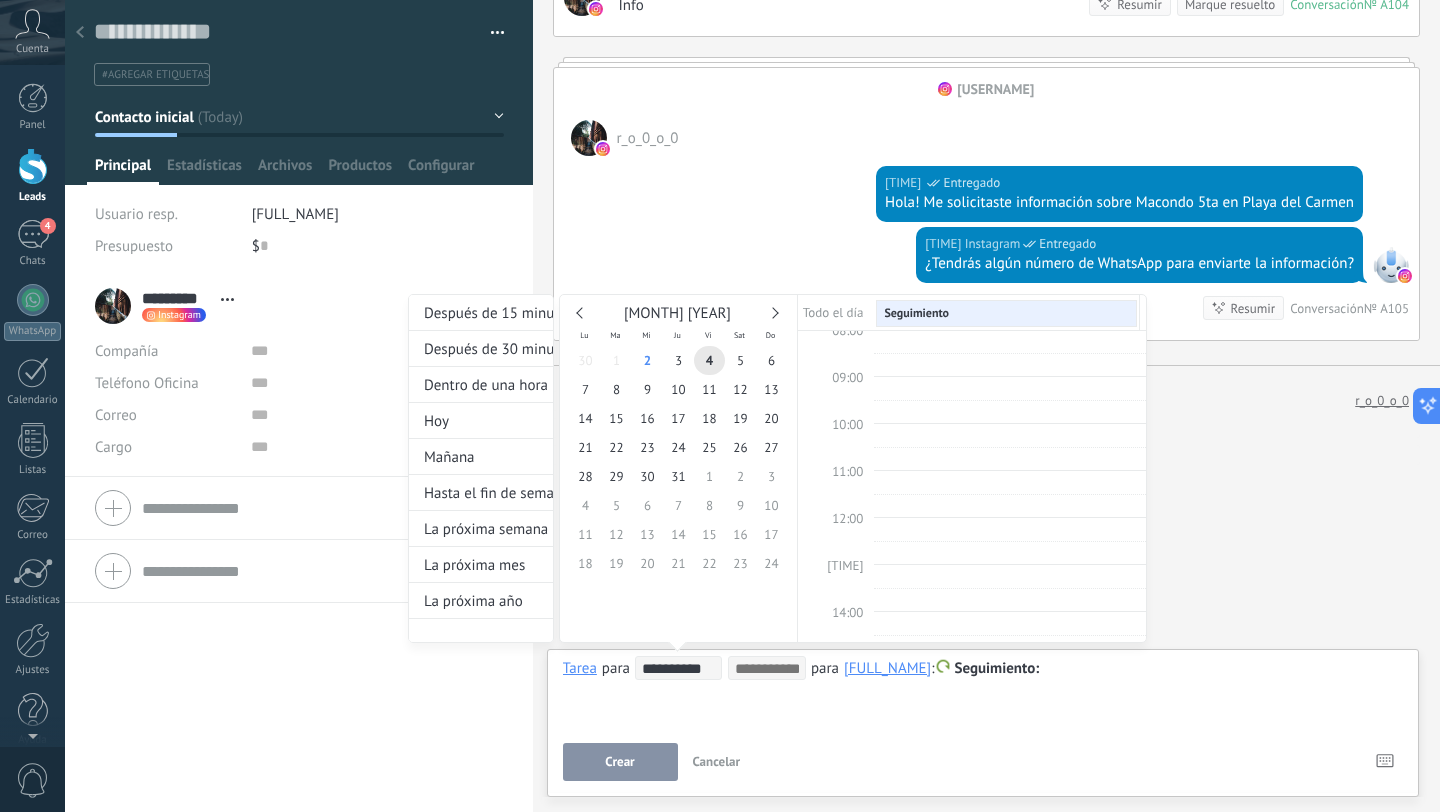 click at bounding box center [720, 406] 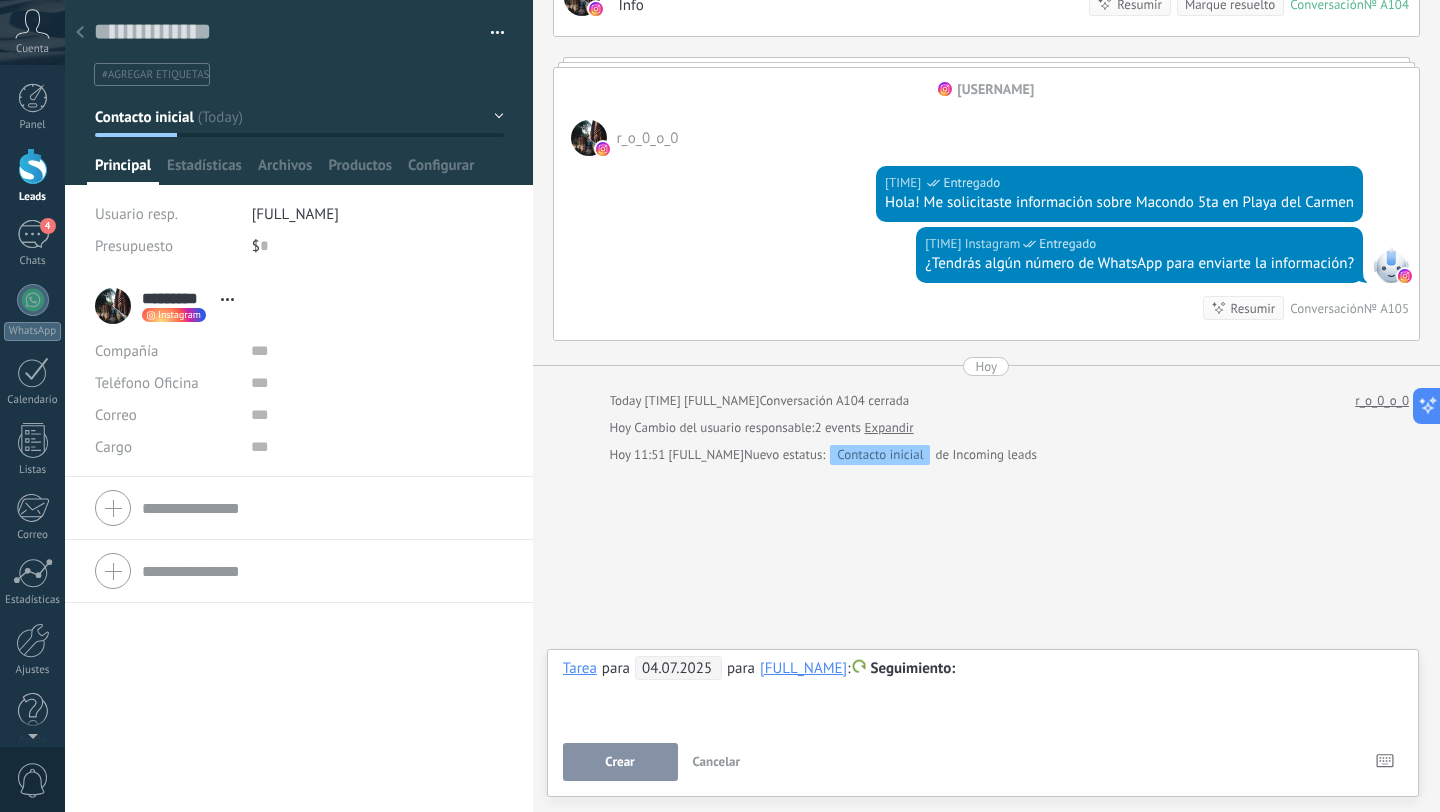 click on "Crear" at bounding box center (620, 762) 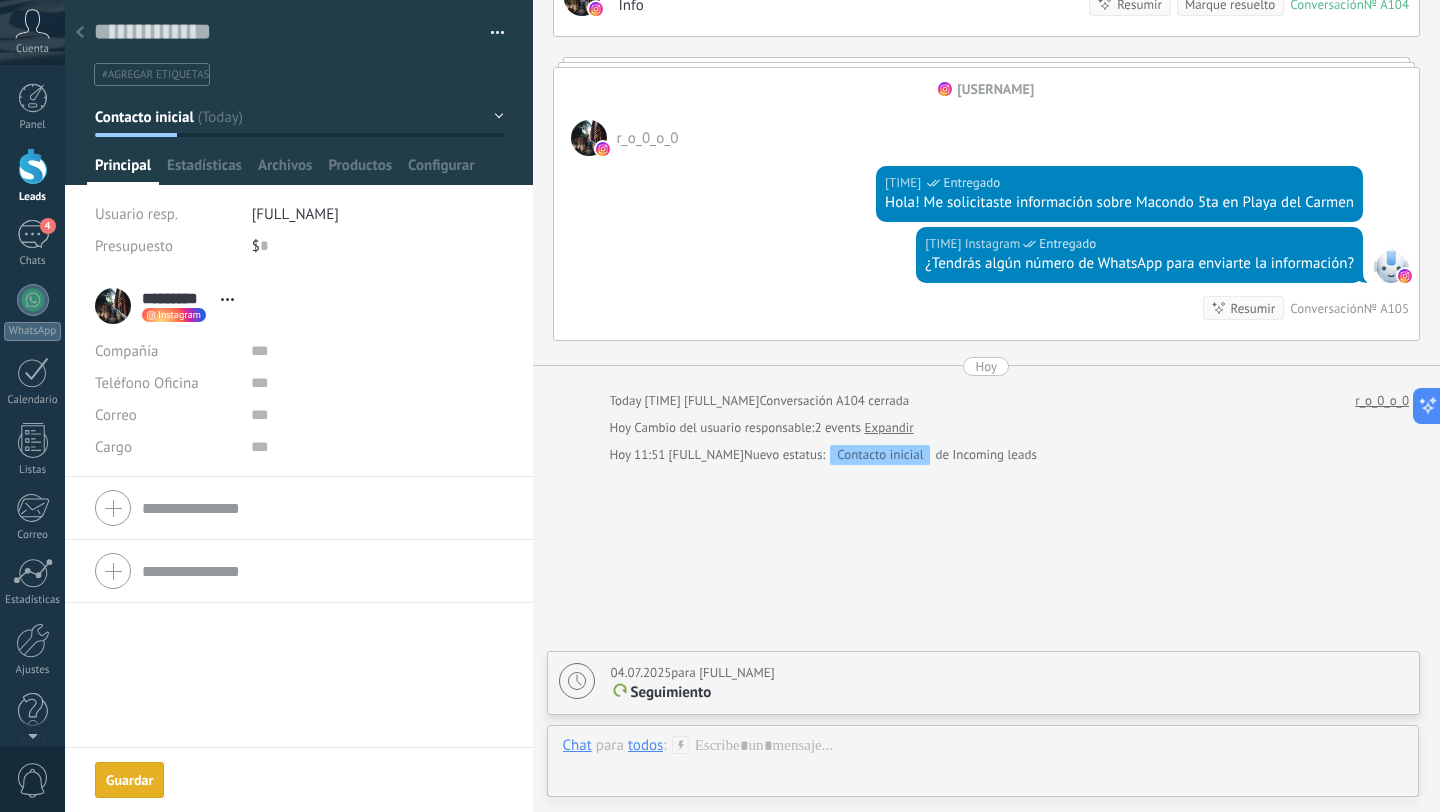 scroll, scrollTop: 593, scrollLeft: 0, axis: vertical 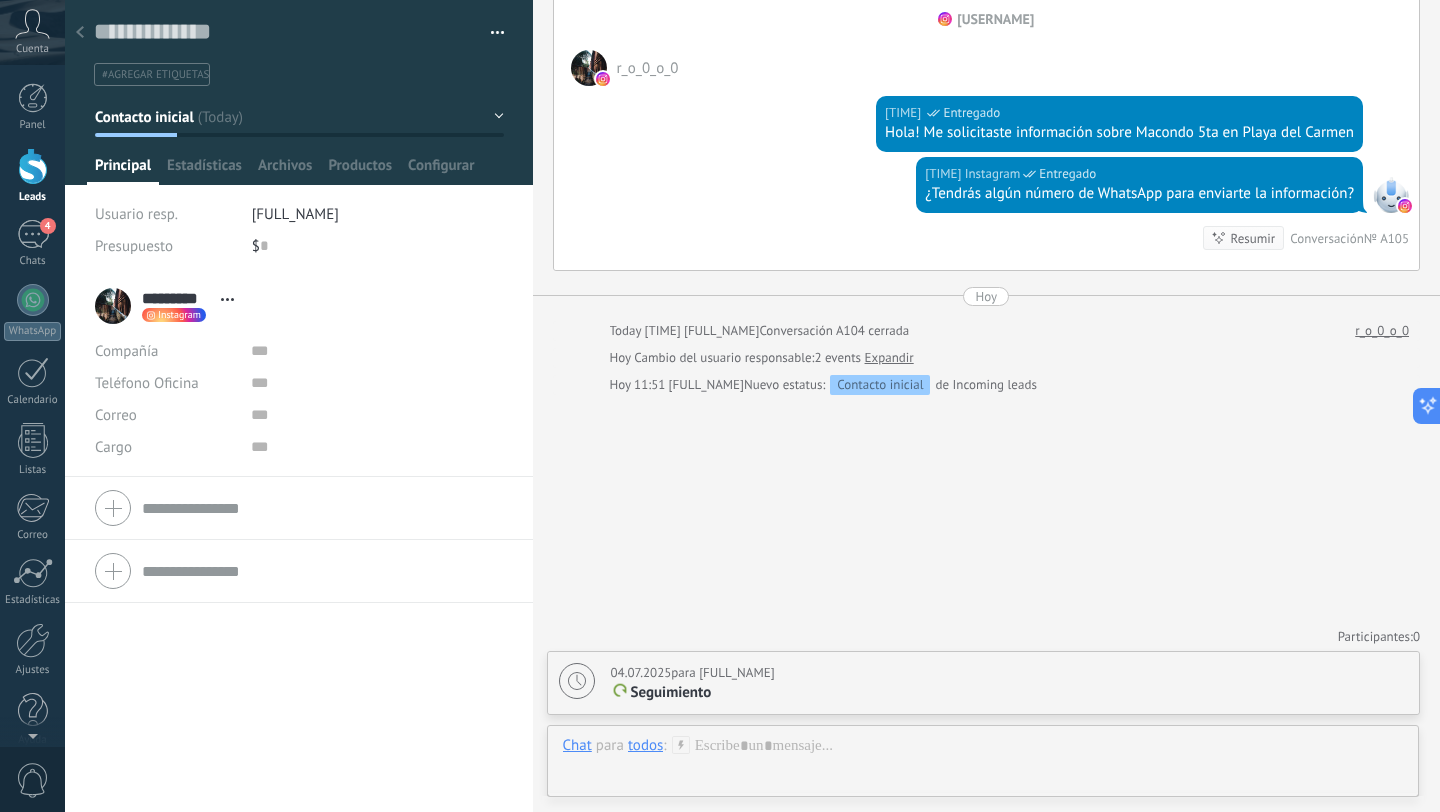 click at bounding box center (80, 32) 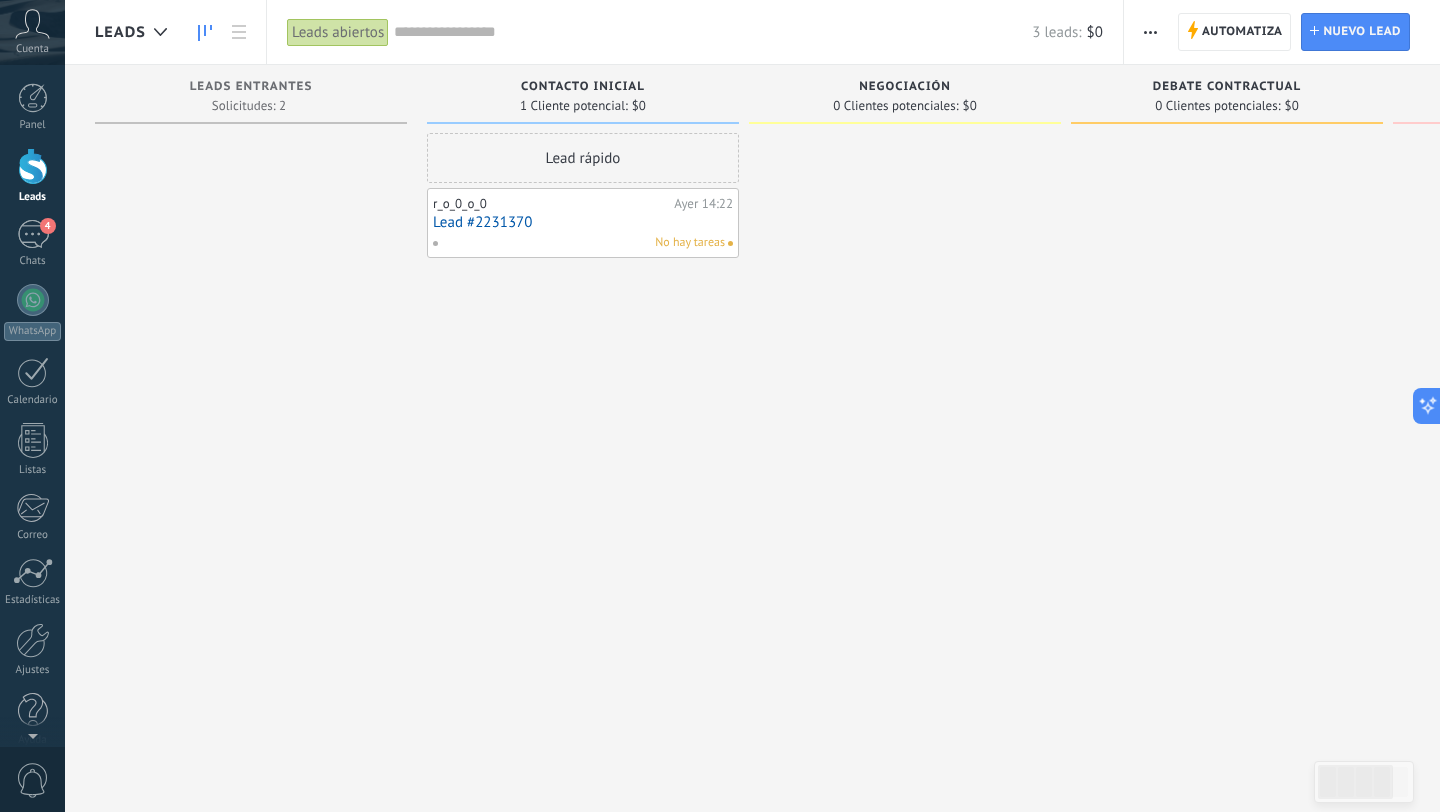 click on "Lead #2231370" at bounding box center (583, 222) 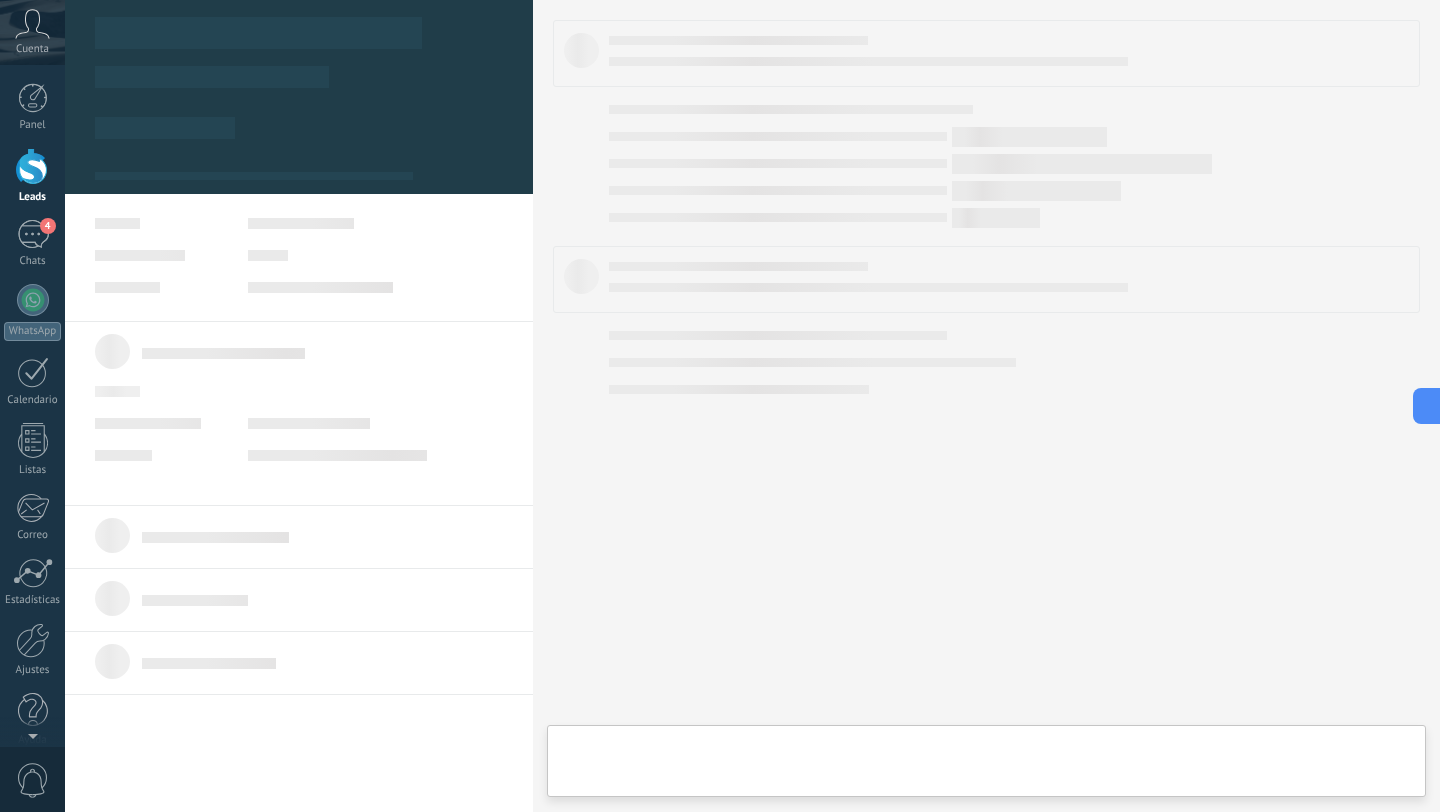 scroll, scrollTop: 30, scrollLeft: 0, axis: vertical 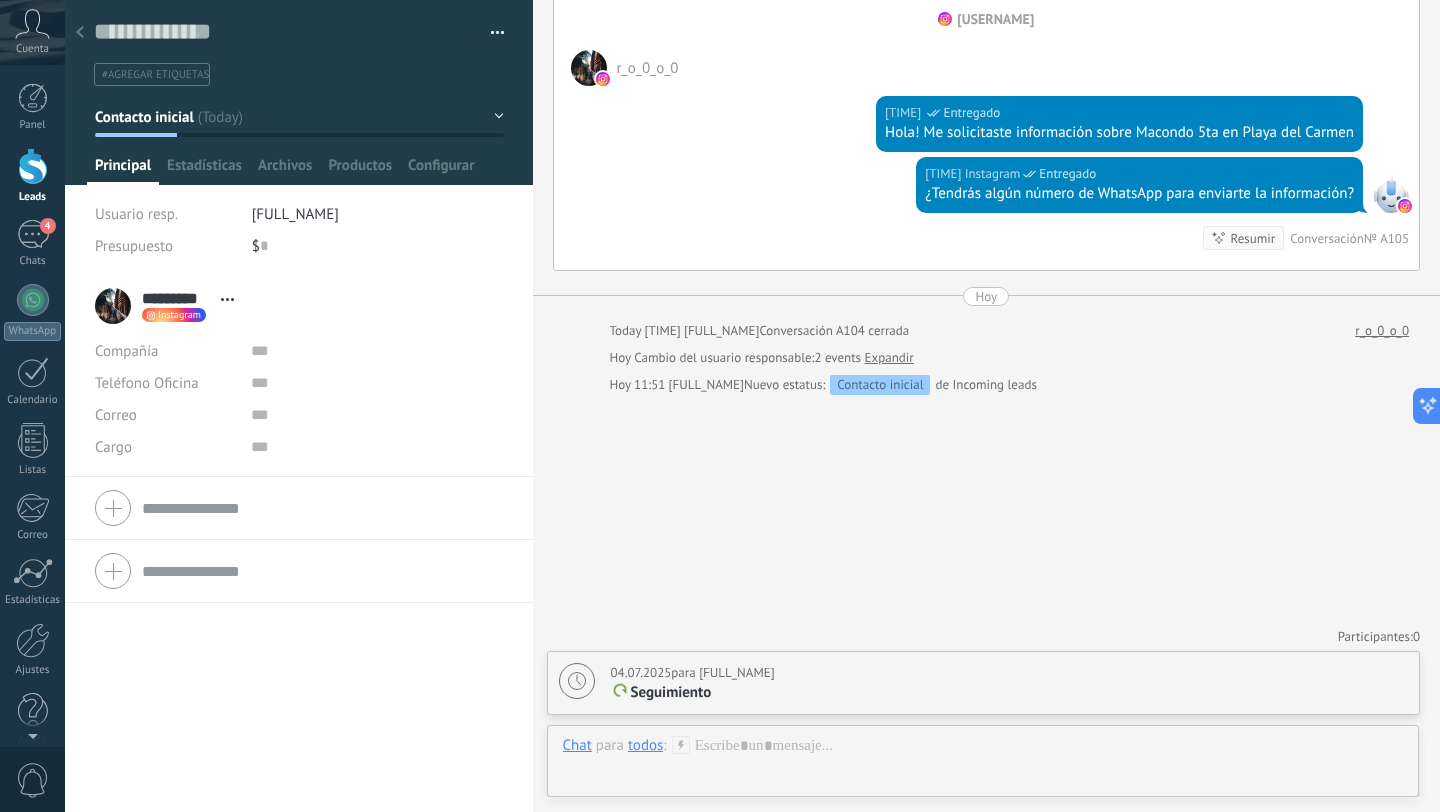 click at bounding box center (80, 33) 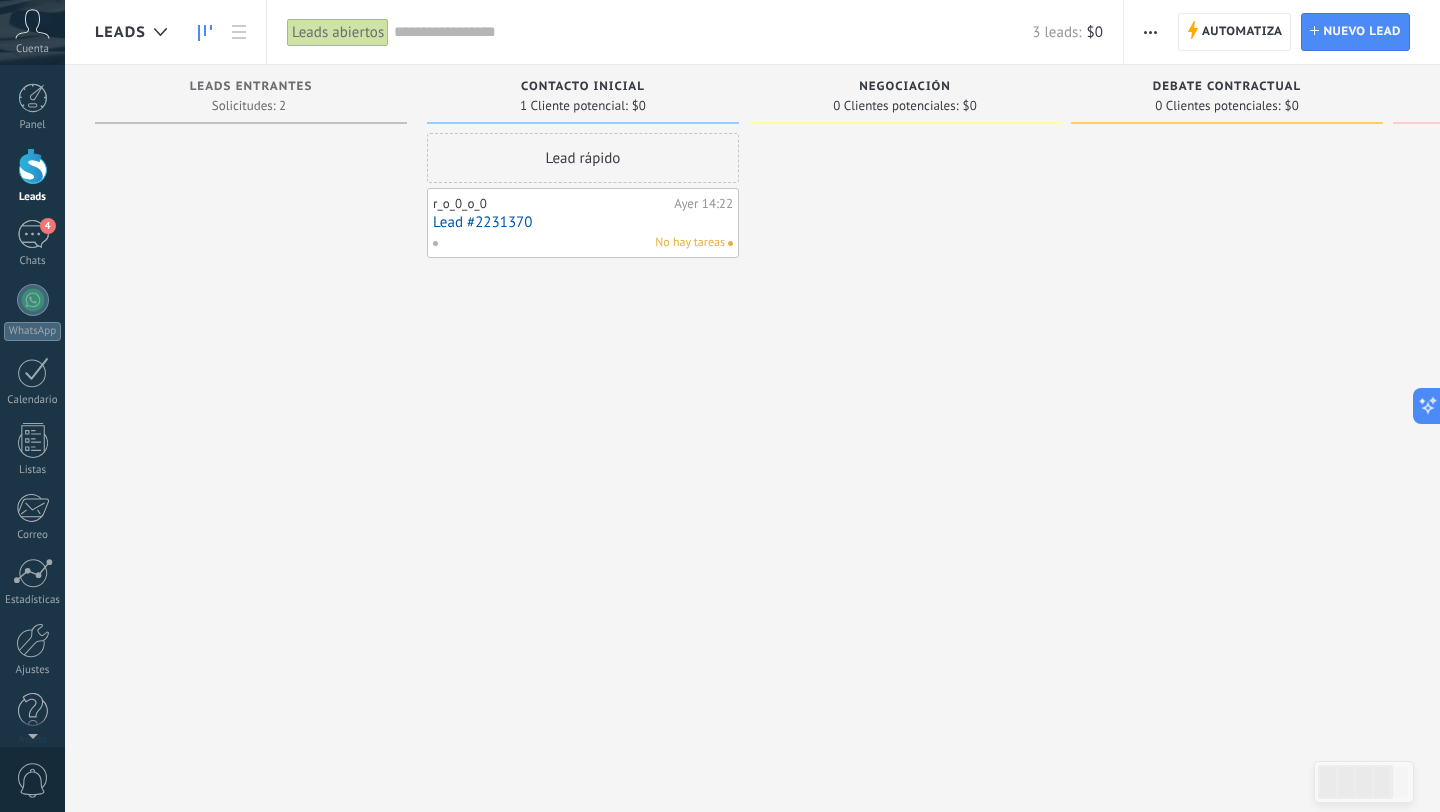click on "Lead #2231370" at bounding box center [583, 222] 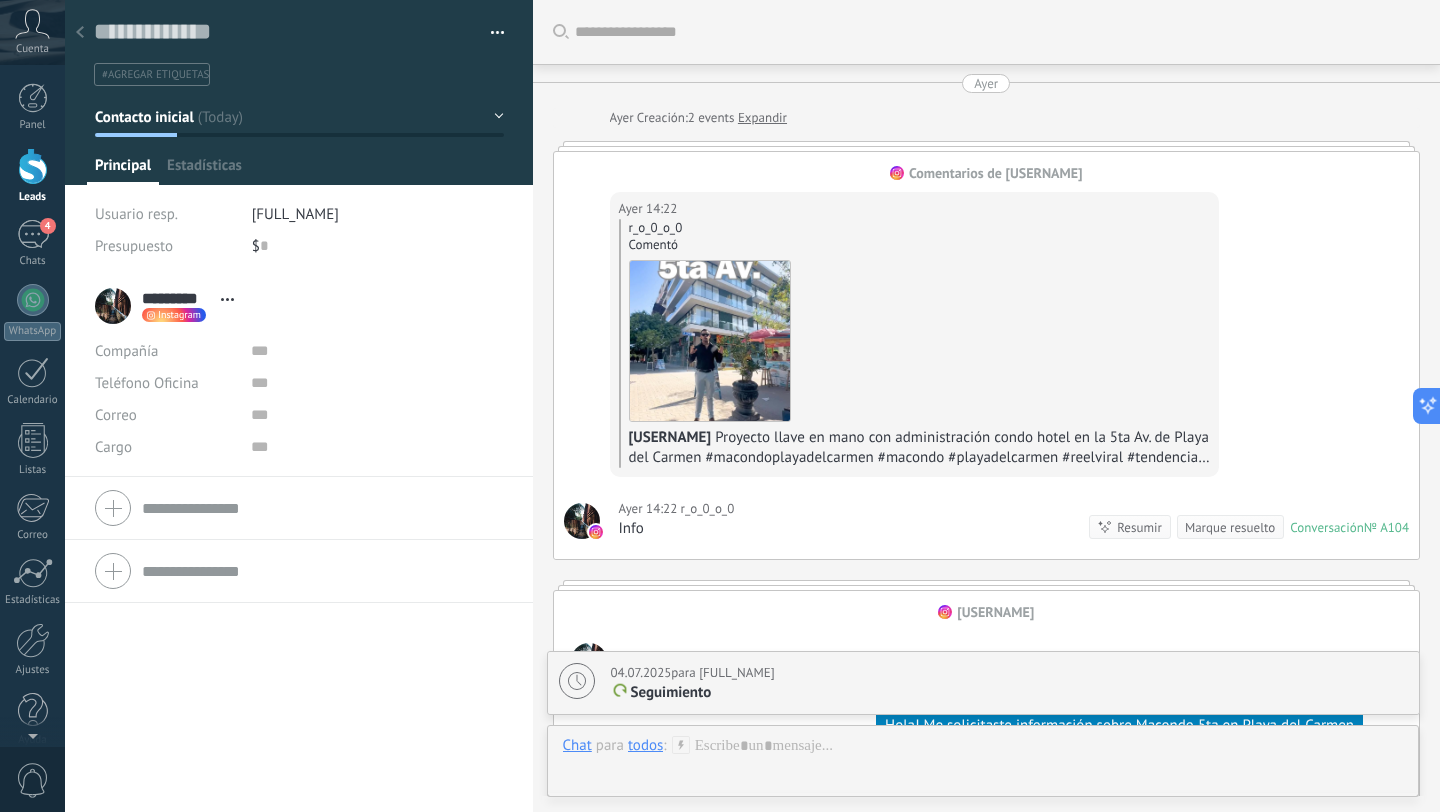 scroll, scrollTop: 30, scrollLeft: 0, axis: vertical 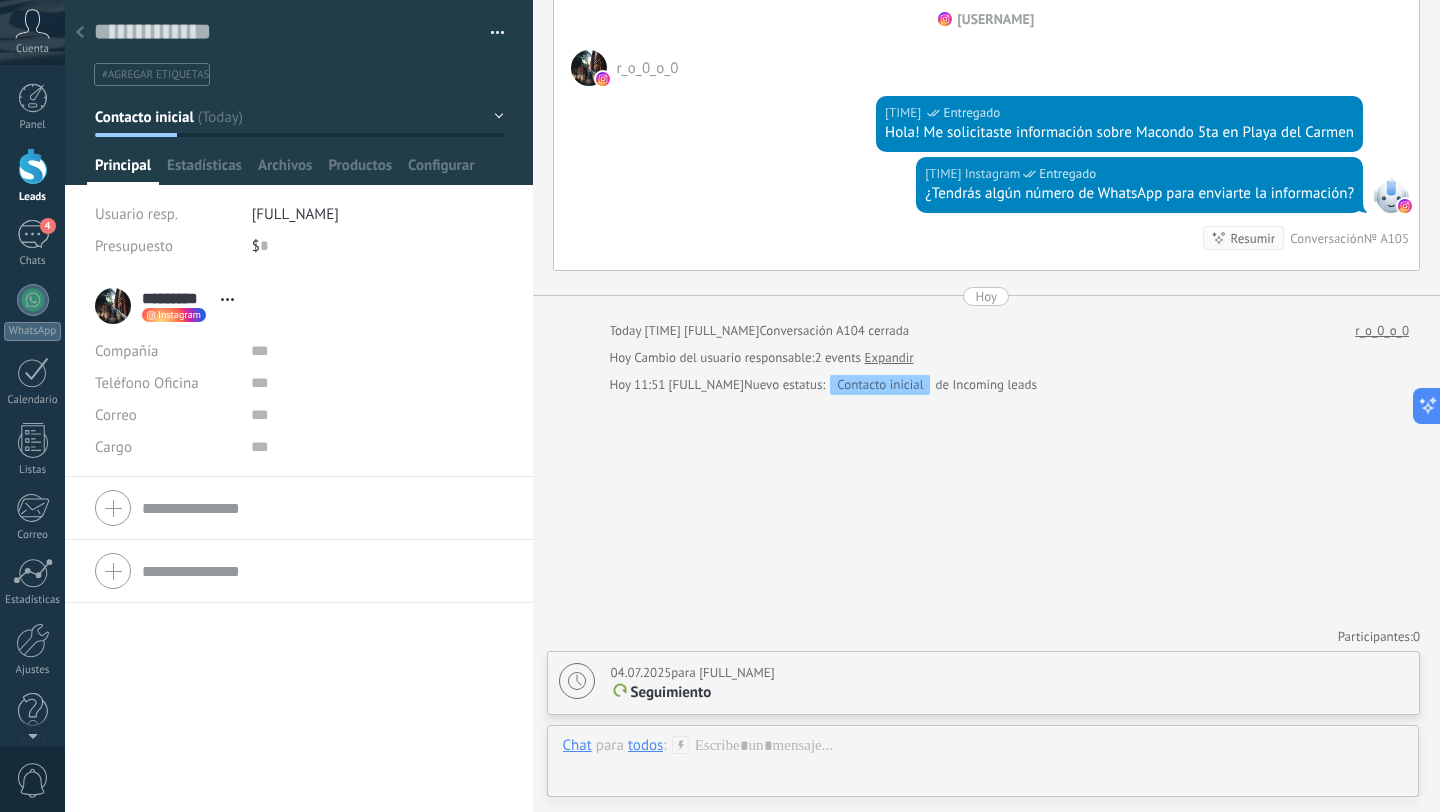 drag, startPoint x: 856, startPoint y: 676, endPoint x: 821, endPoint y: 539, distance: 141.40015 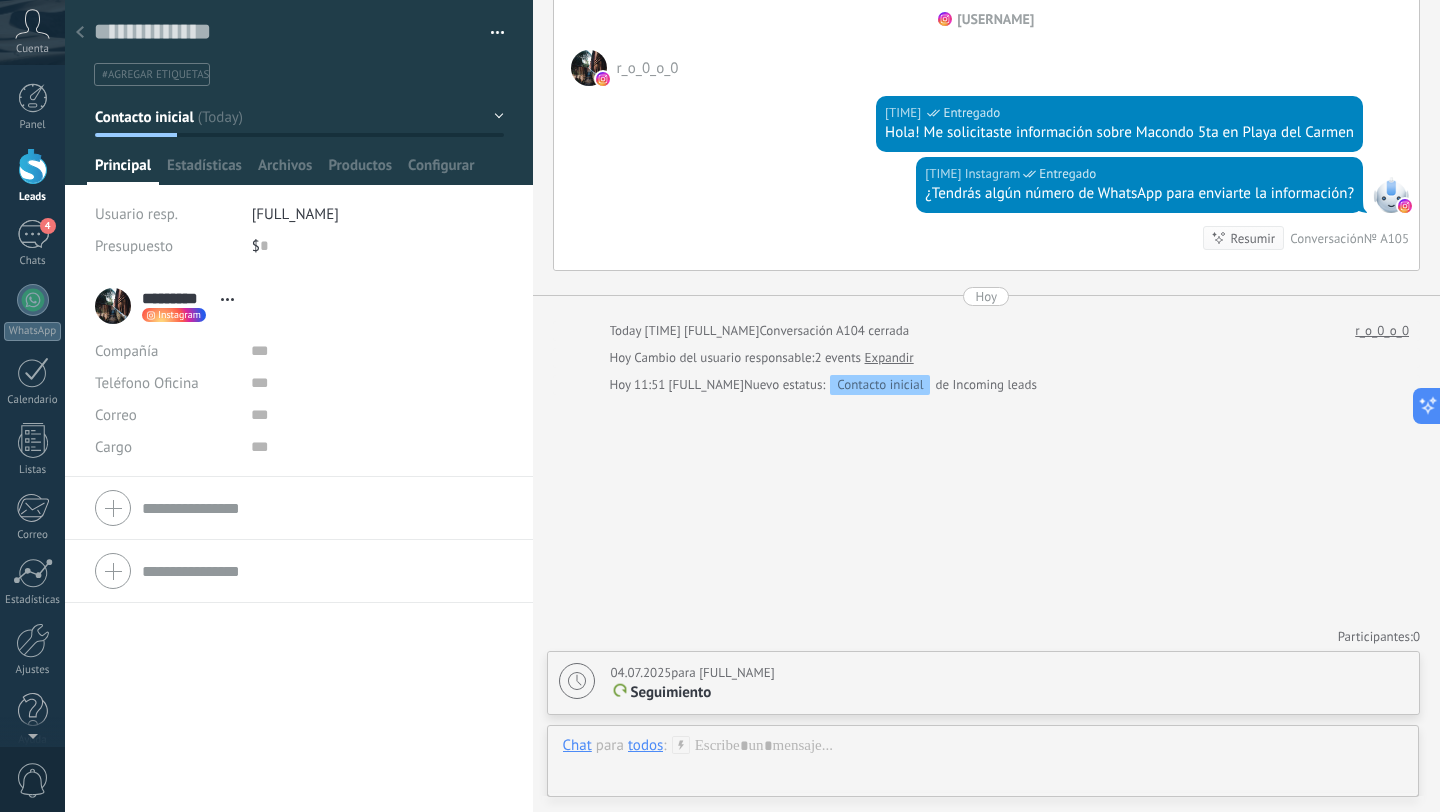click on "Buscar Carga más Ayer Ayer Creación: 2 eventos Expandir Comentarios de [USERNAME] Ayer 14:22 [USERNAME] [USERNAME] Comentó [USERNAME] Proyecto llave en mano con administración condo hotel en la 5ta Av. de Playa del Carmen
#macondoplayadelcarmen #macondo #playadelcarmen #reelviral #tendencia #inversioninmobiliaria Ayer 14:22 [USERNAME] Info Conversación № [ID] Conversación № [ID] Resumir Resumir Marque resuelto [USERNAME] [USERNAME] Ayer 16:53 Instagram Entregado Hola! Me solicitaste información sobre Macondo 5ta en Playa del Carmen Ayer 16:53 Instagram Entregado ¿Tendrás algún número de WhatsApp para enviarte la información? Resumir Resumir Conversación № [ID] Ayer 16:53 SalesBot: ¿Tendrás algún número de WhatsApp para enviarte la información? Conversación № [ID] Hoy Hoy 11:21 [FULL_NAME] Conversación [ID] cerrada [USERNAME] Hoy Cambio del usuario responsable: 2 eventos Expandir Hoy 11:51 [FULL_NAME] Nuevo estatus:" at bounding box center [987, 110] 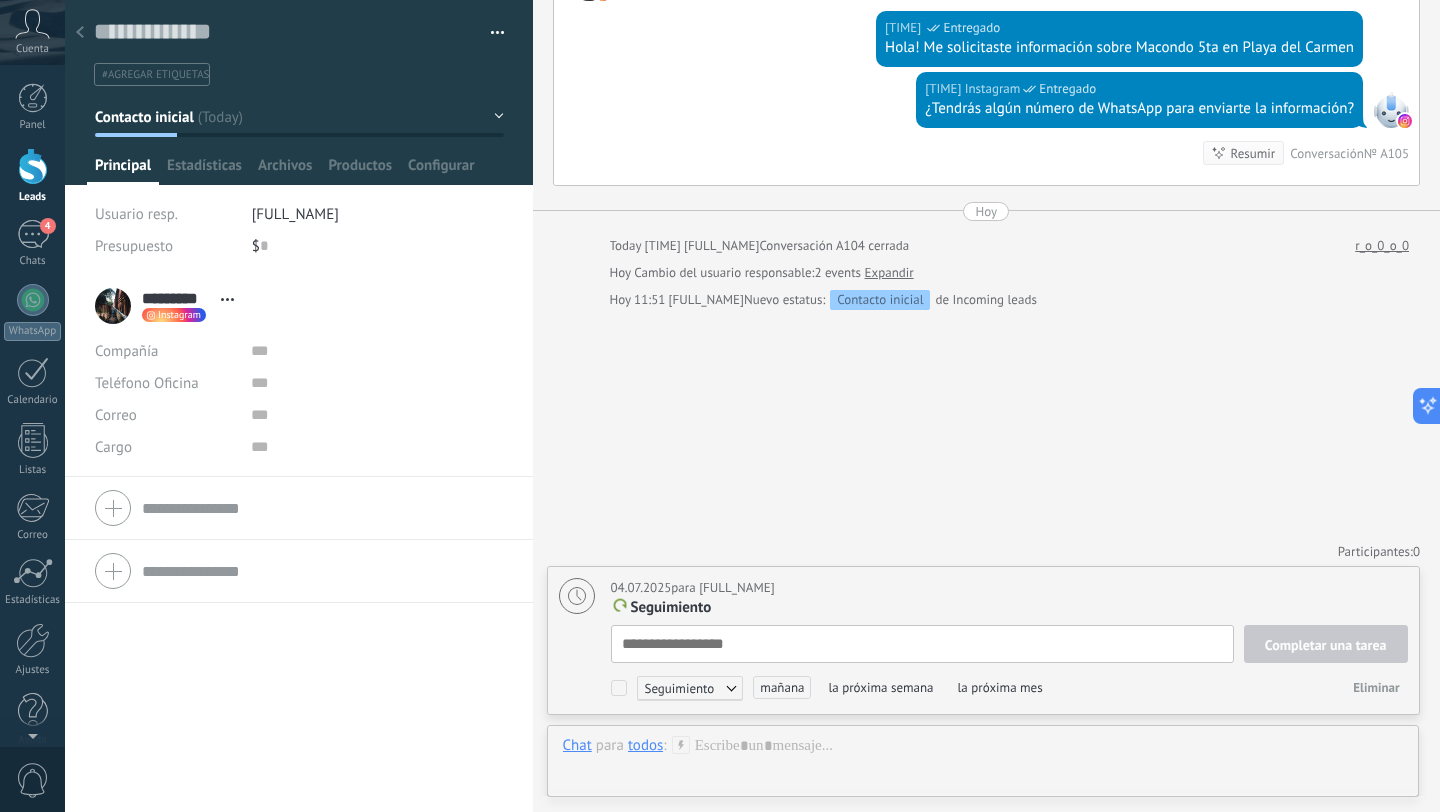 click on "Buscar Carga más Ayer Ayer Creación: 2 eventos Expandir Comentarios de [USERNAME] Ayer 14:22 [USERNAME] [USERNAME] Comentó [USERNAME] Proyecto llave en mano con administración condo hotel en la 5ta Av. de Playa del Carmen
#macondoplayadelcarmen #macondo #playadelcarmen #reelviral #tendencia #inversioninmobiliaria Ayer 14:22 [USERNAME] Info Conversación № [ID] Conversación № [ID] Resumir Resumir Marque resuelto [USERNAME] [USERNAME] Ayer 16:53 Instagram Entregado Hola! Me solicitaste información sobre Macondo 5ta en Playa del Carmen Ayer 16:53 Instagram Entregado ¿Tendrás algún número de WhatsApp para enviarte la información? Resumir Resumir Conversación № [ID] Ayer 16:53 SalesBot: ¿Tendrás algún número de WhatsApp para enviarte la información? Conversación № [ID] Hoy Hoy 11:21 [FULL_NAME] Conversación [ID] cerrada [USERNAME] Hoy Cambio del usuario responsable: 2 eventos Expandir Hoy 11:51 [FULL_NAME] Nuevo estatus:" at bounding box center [987, 68] 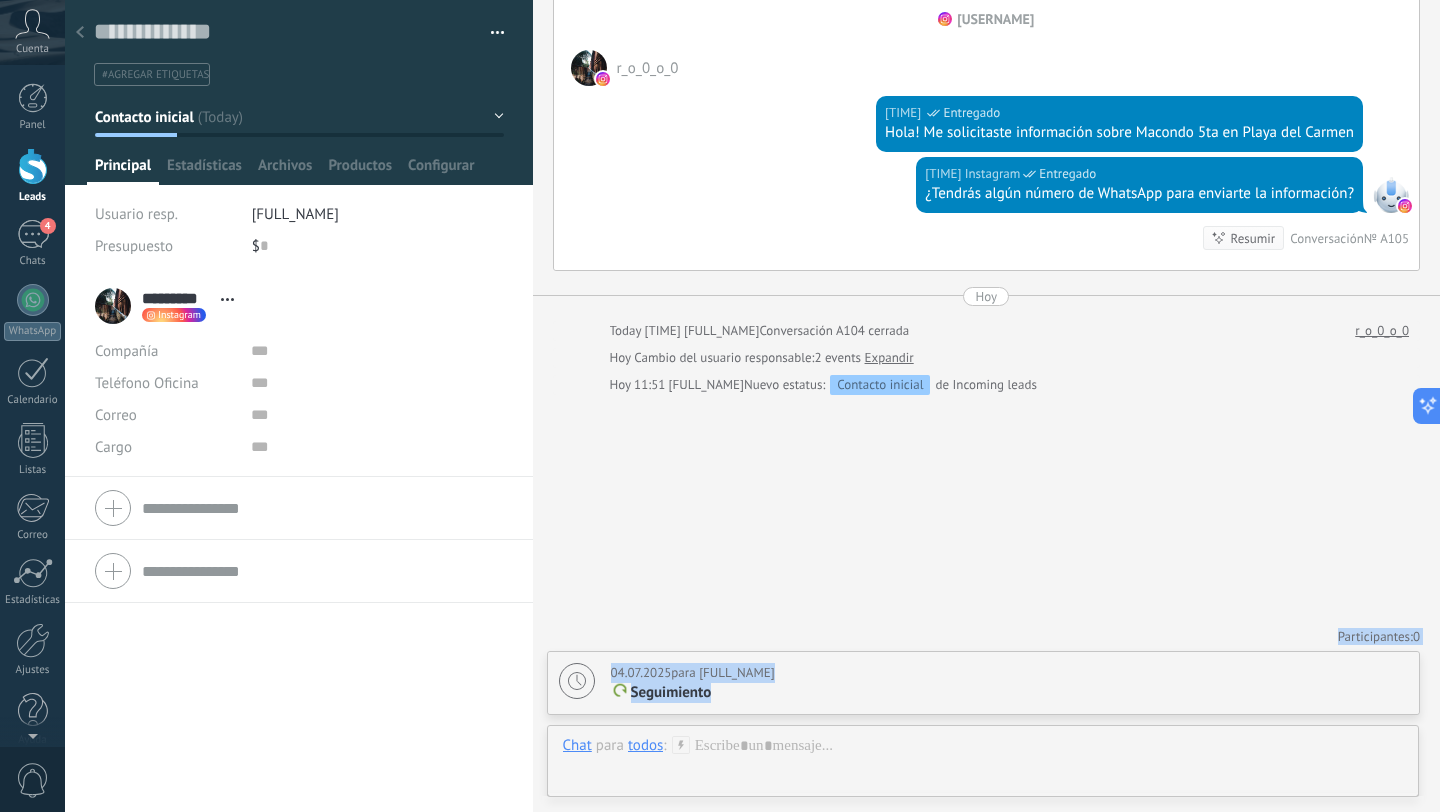 drag, startPoint x: 862, startPoint y: 696, endPoint x: 862, endPoint y: 534, distance: 162 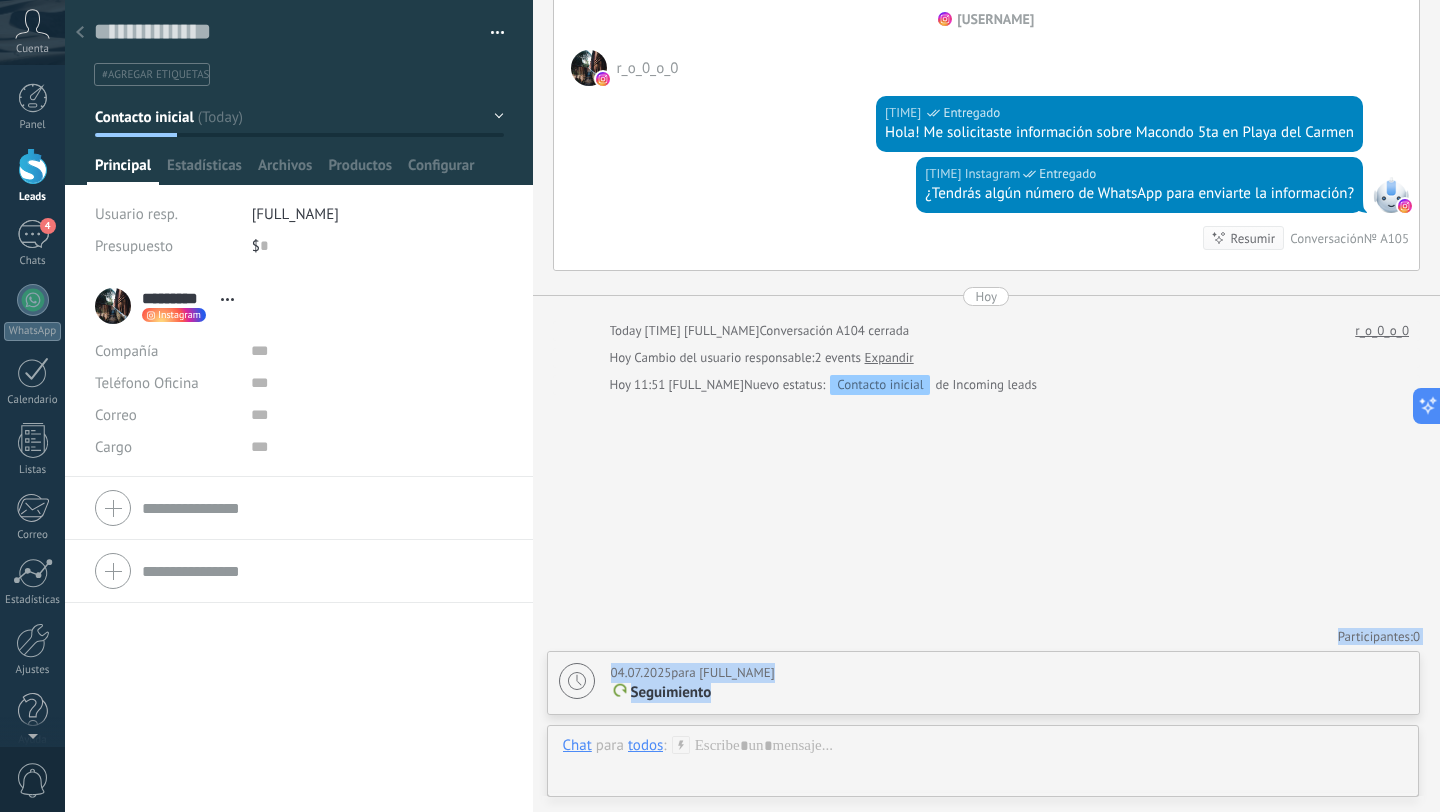 click on "Buscar Carga más Ayer Ayer Creación: 2 eventos Expandir Comentarios de [USERNAME] Ayer 14:22 [USERNAME] [USERNAME] Comentó [USERNAME] Proyecto llave en mano con administración condo hotel en la 5ta Av. de Playa del Carmen
#macondoplayadelcarmen #macondo #playadelcarmen #reelviral #tendencia #inversioninmobiliaria Ayer 14:22 [USERNAME] Info Conversación № [ID] Conversación № [ID] Resumir Resumir Marque resuelto [USERNAME] [USERNAME] Ayer 16:53 Instagram Entregado Hola! Me solicitaste información sobre Macondo 5ta en Playa del Carmen Ayer 16:53 Instagram Entregado ¿Tendrás algún número de WhatsApp para enviarte la información? Resumir Resumir Conversación № [ID] Ayer 16:53 SalesBot: ¿Tendrás algún número de WhatsApp para enviarte la información? Conversación № [ID] Hoy Hoy 11:21 [FULL_NAME] Conversación [ID] cerrada [USERNAME] Hoy Cambio del usuario responsable: 2 eventos Expandir Hoy 11:51 [FULL_NAME] Nuevo estatus:" at bounding box center (987, 110) 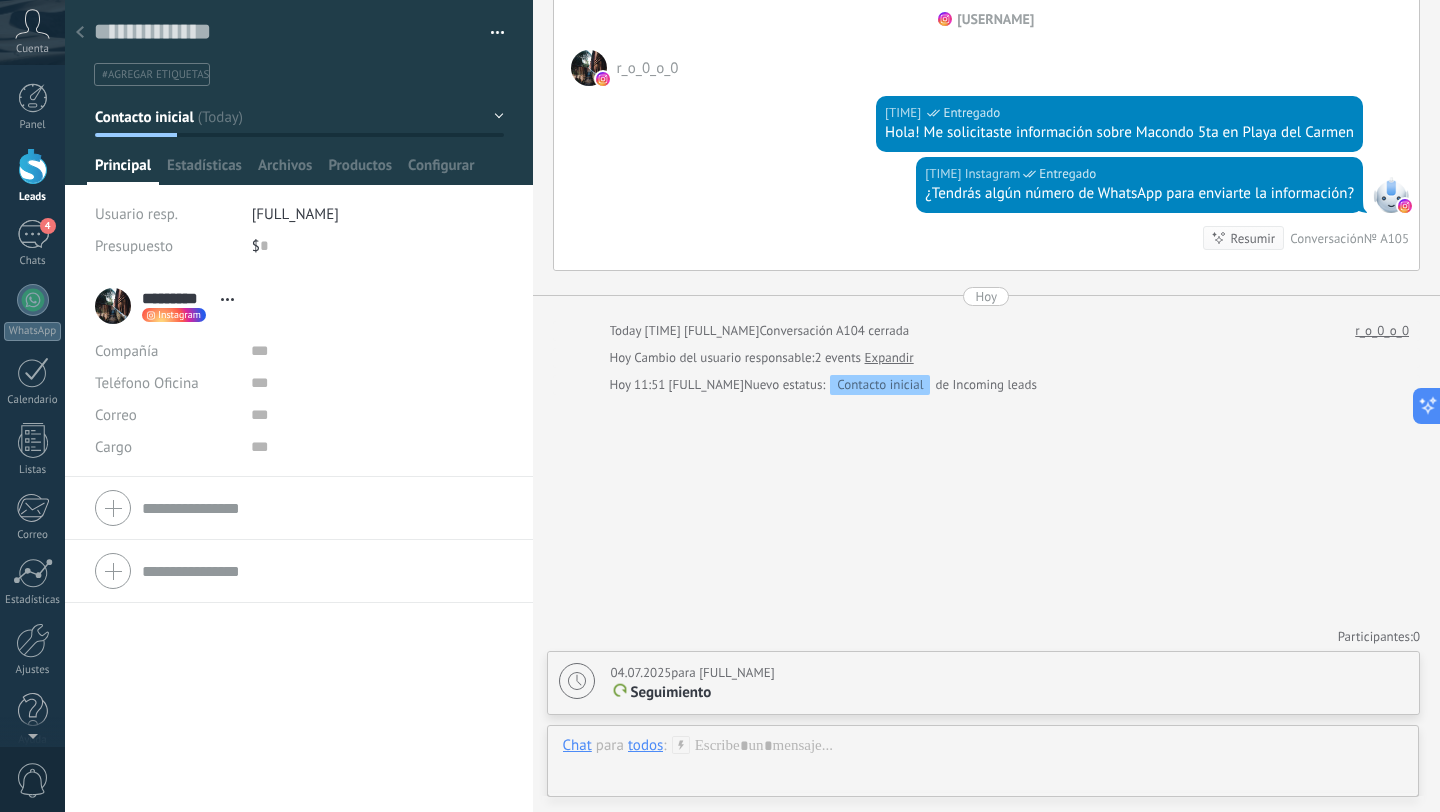 click at bounding box center (80, 33) 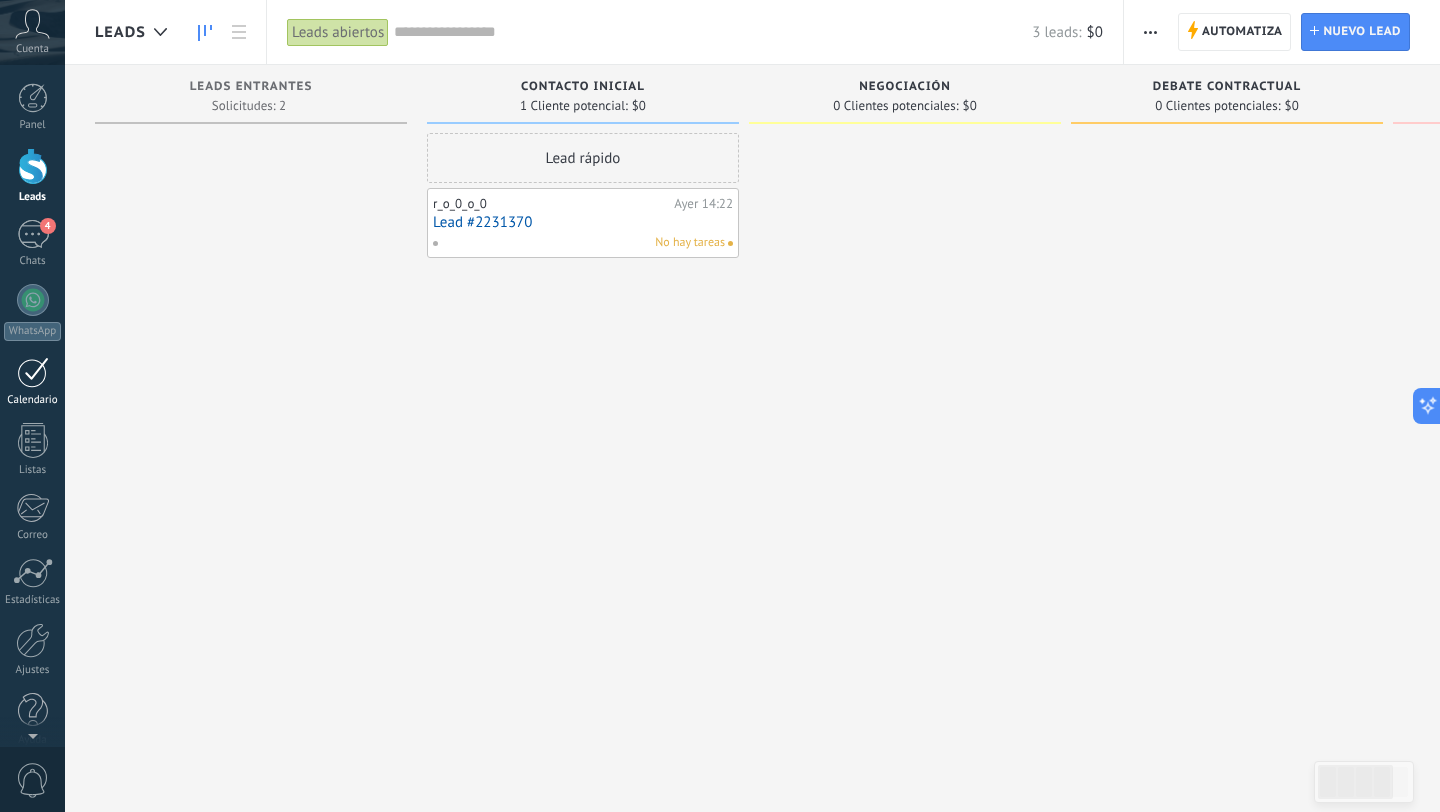 click at bounding box center [33, 372] 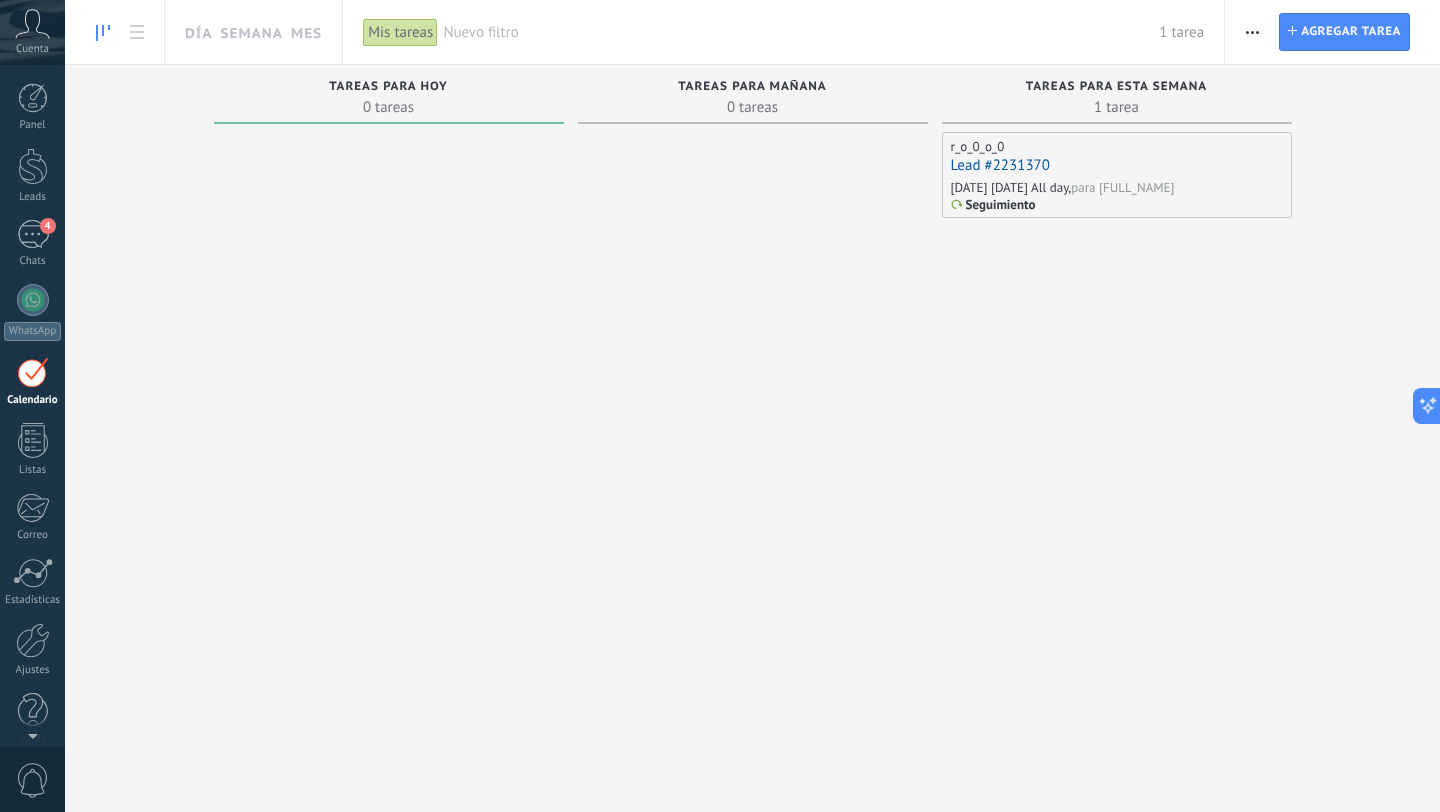 click on "Lead #2231370" at bounding box center (1117, 166) 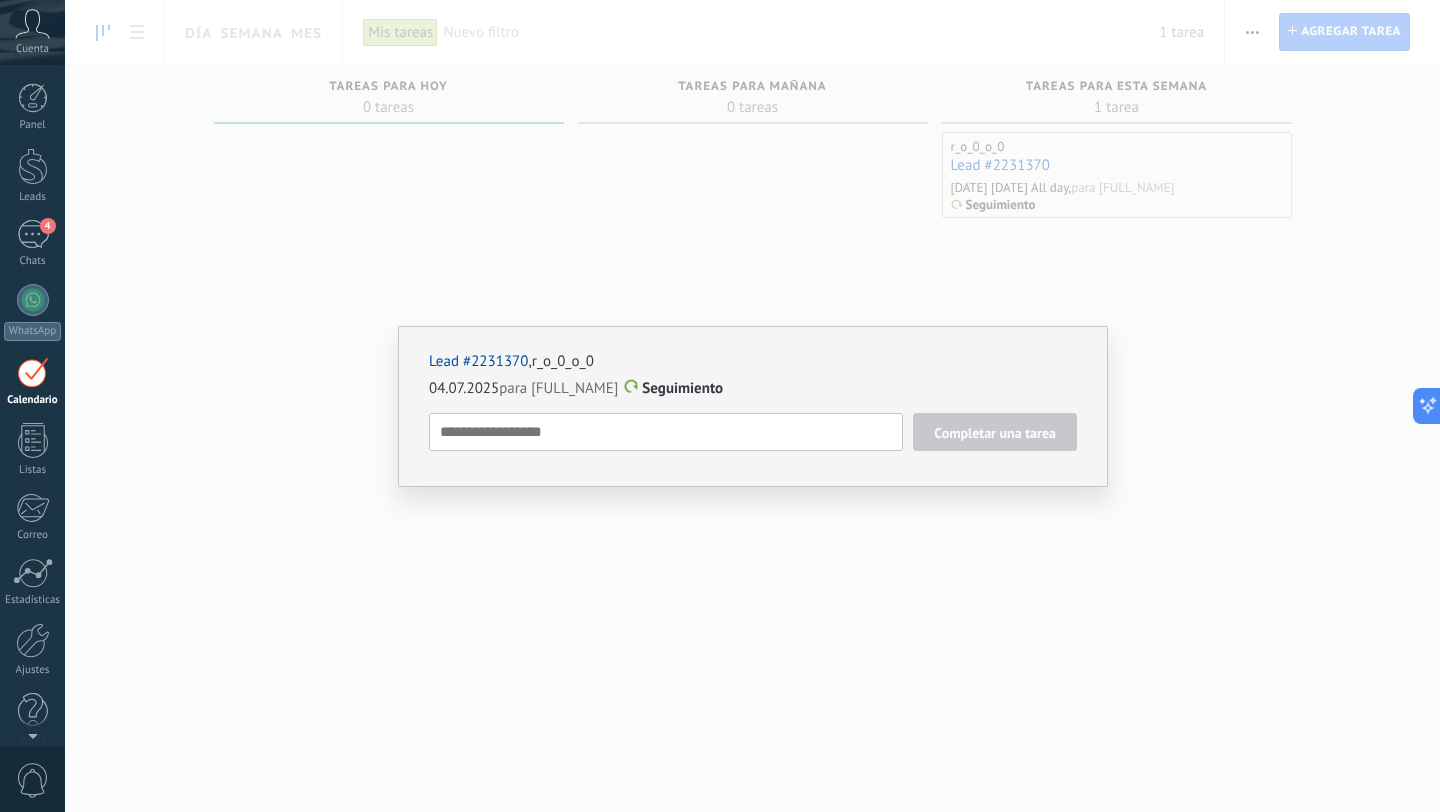 click on "Lead #2231370 , [USERNAME] [DATE] para [FULL_NAME] Seguimiento Completar una tarea Seguimiento Seguimiento Reunión Personalizado mañana la próxima semana la próxima mes Eliminar" at bounding box center (752, 406) 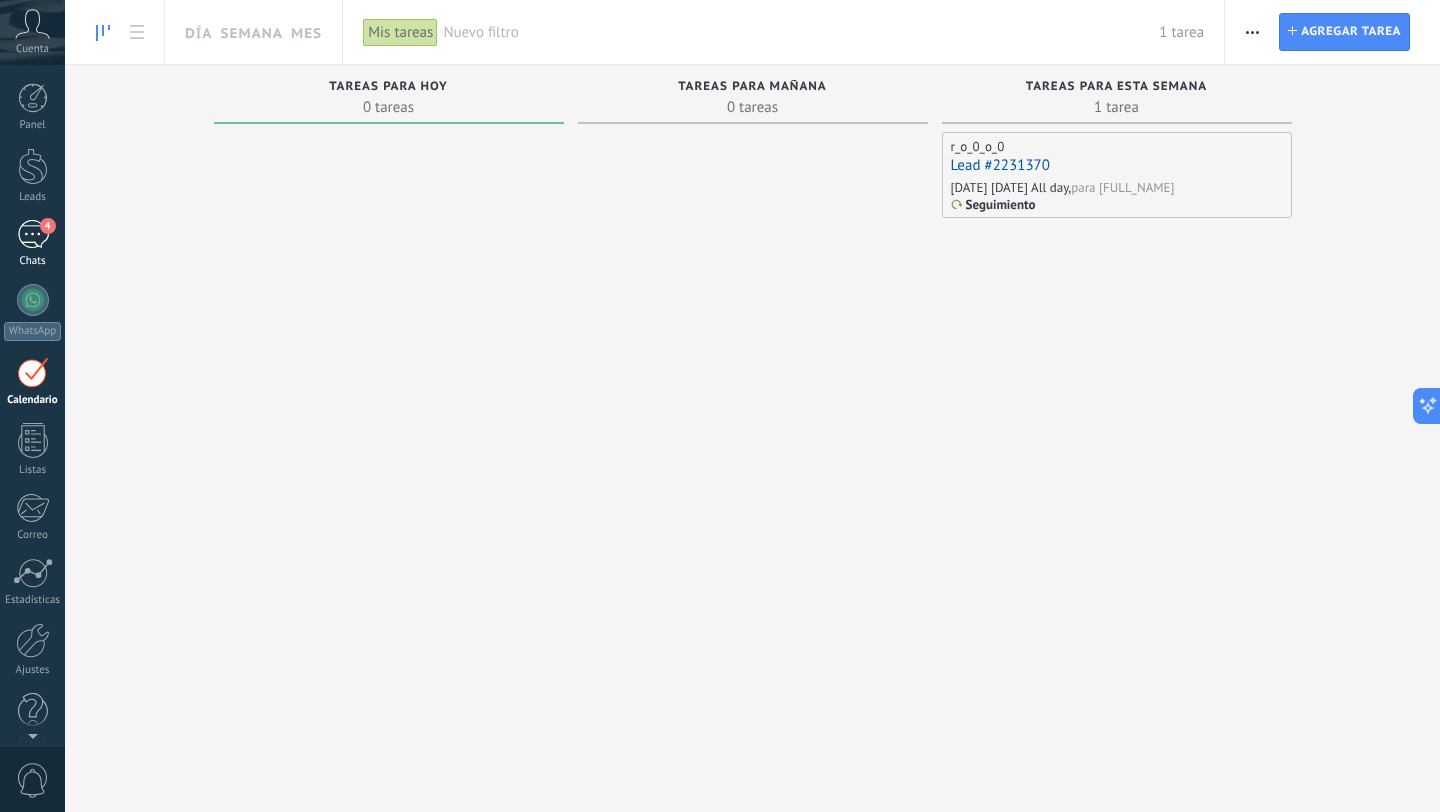 click on "4" at bounding box center (33, 234) 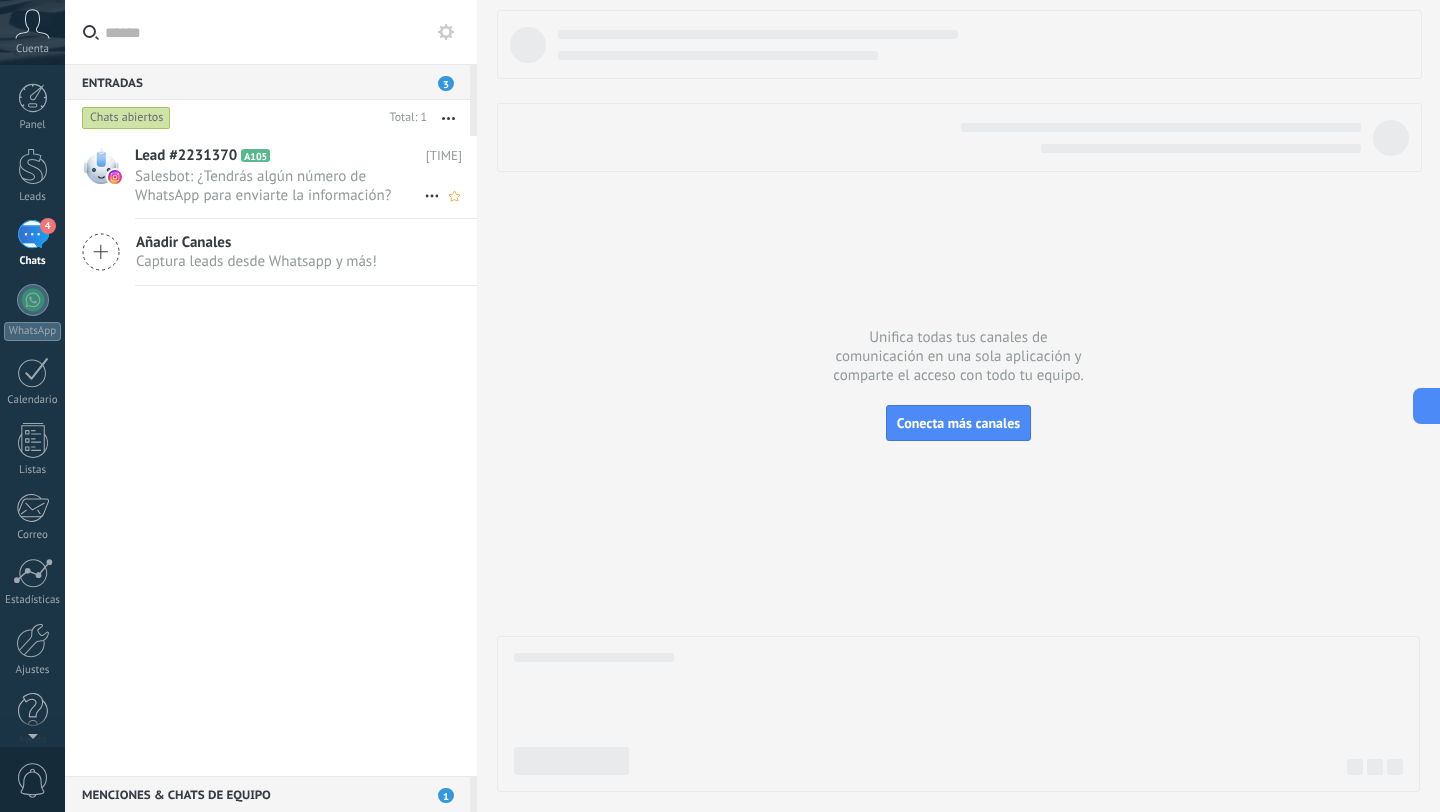click at bounding box center (432, 196) 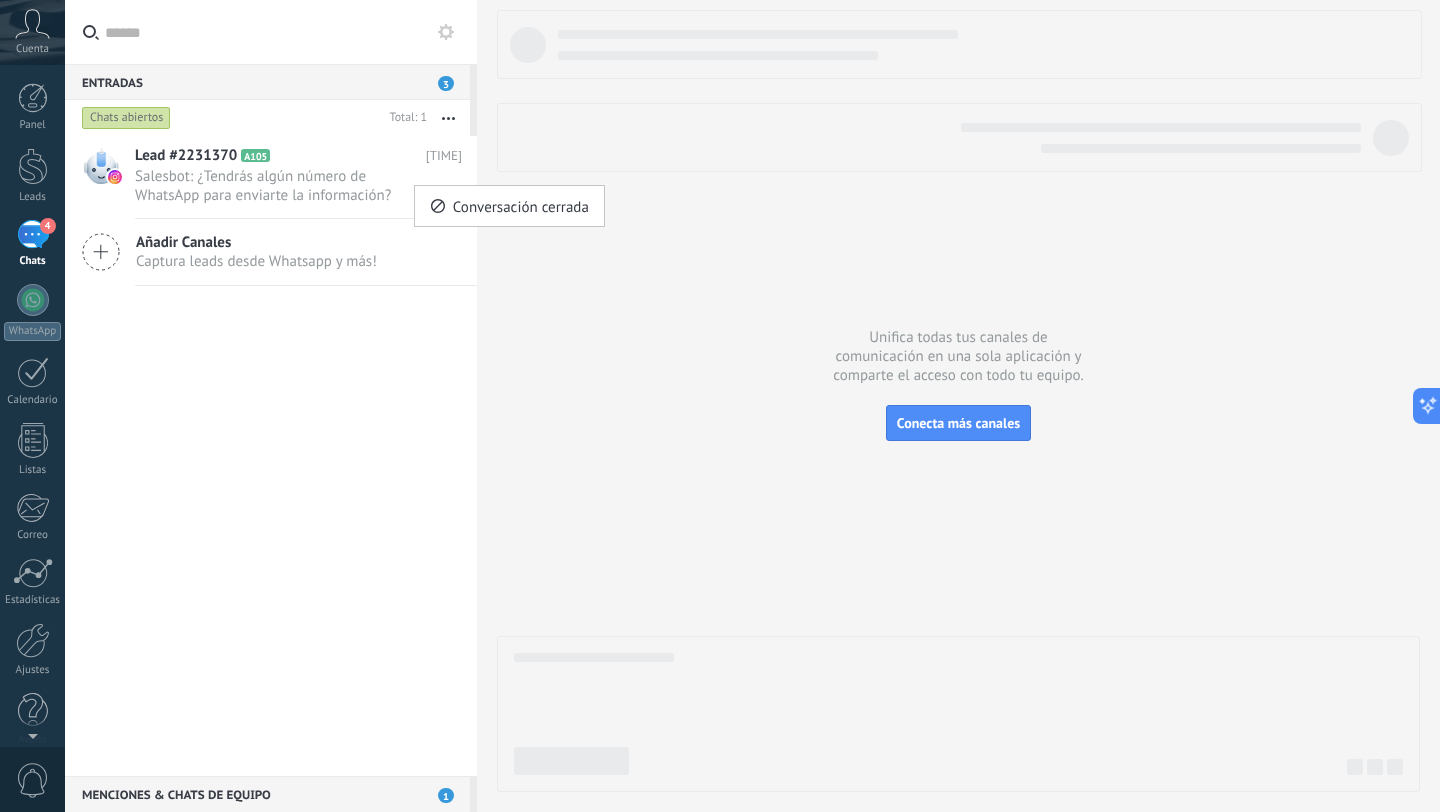 click at bounding box center [720, 406] 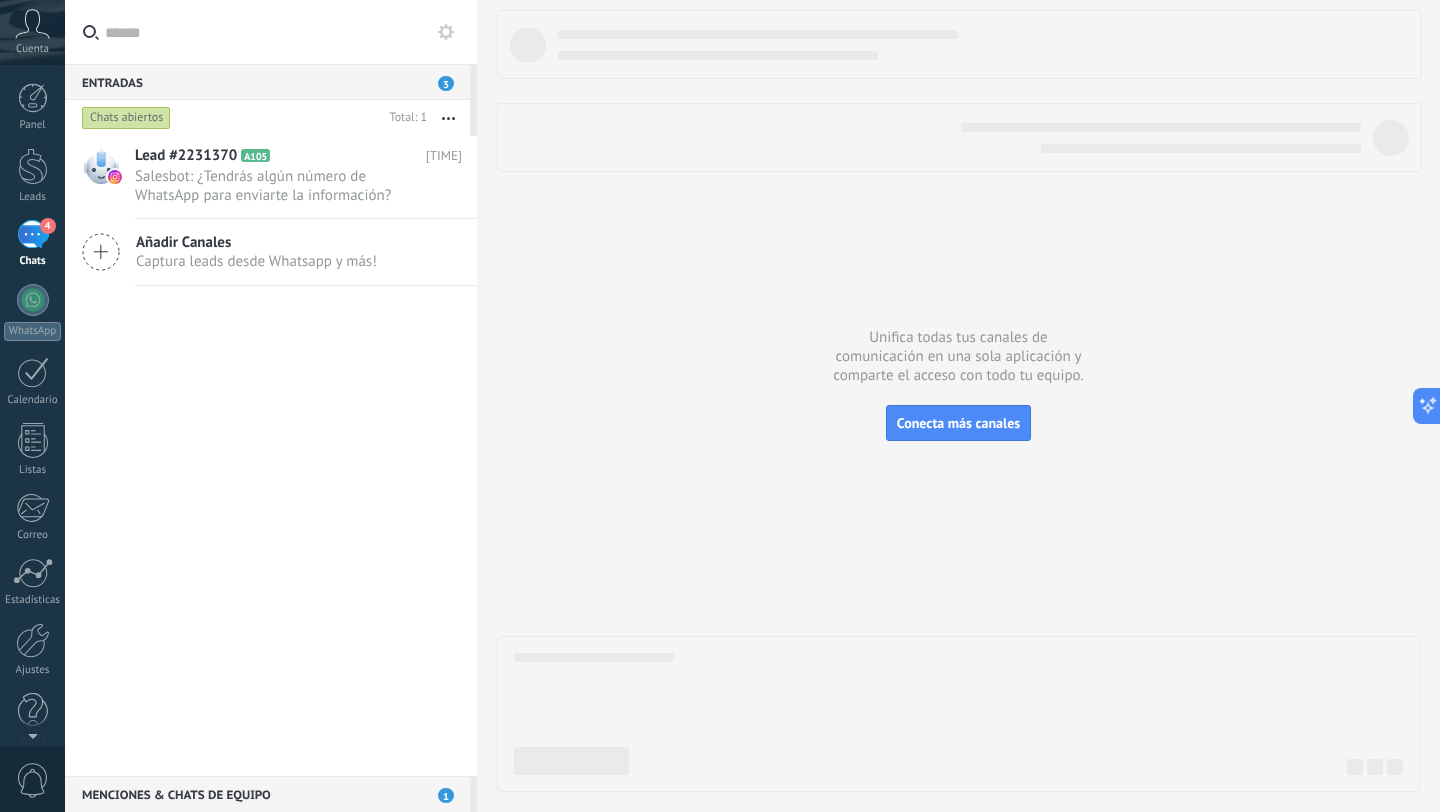 click at bounding box center [448, 118] 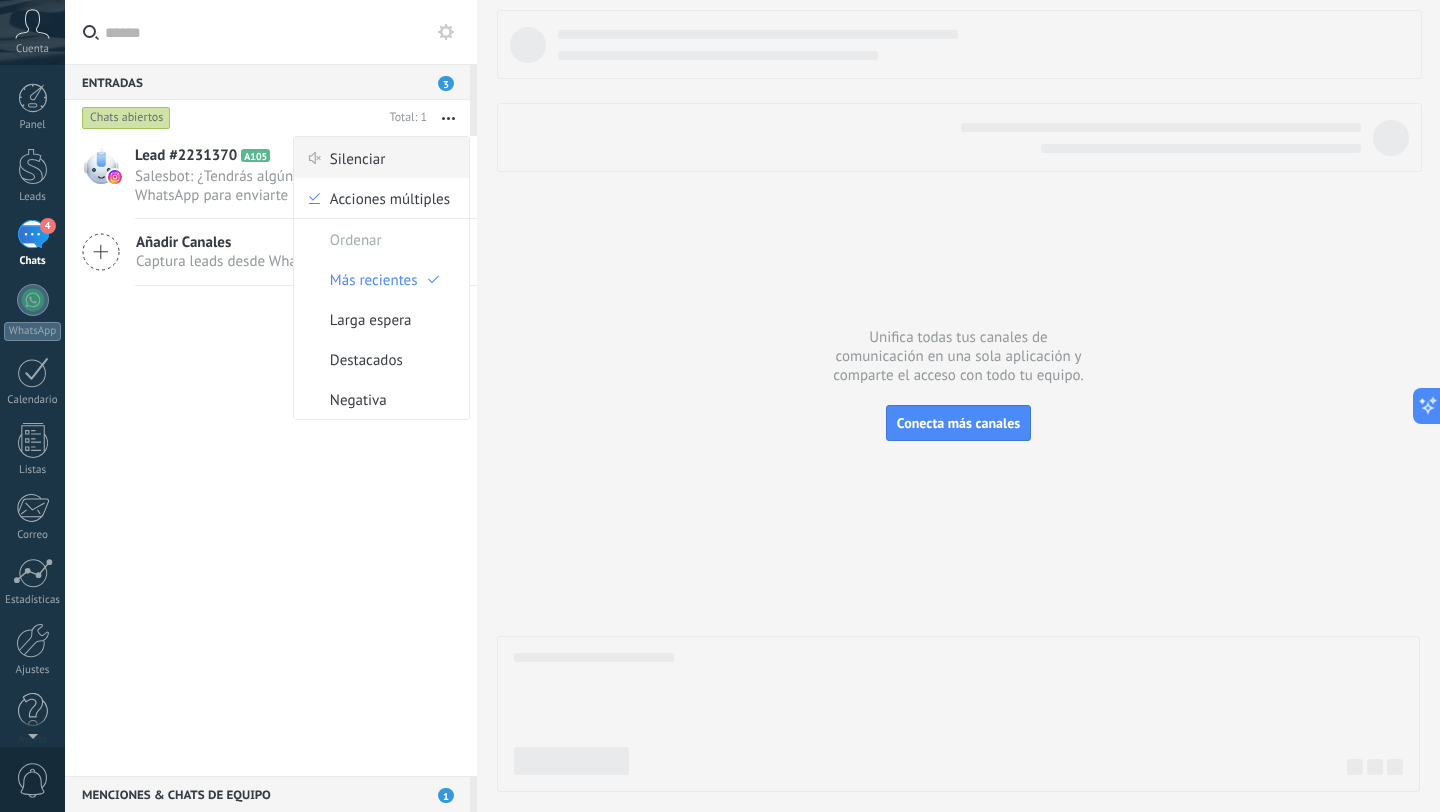 click on "Silenciar" at bounding box center [358, 158] 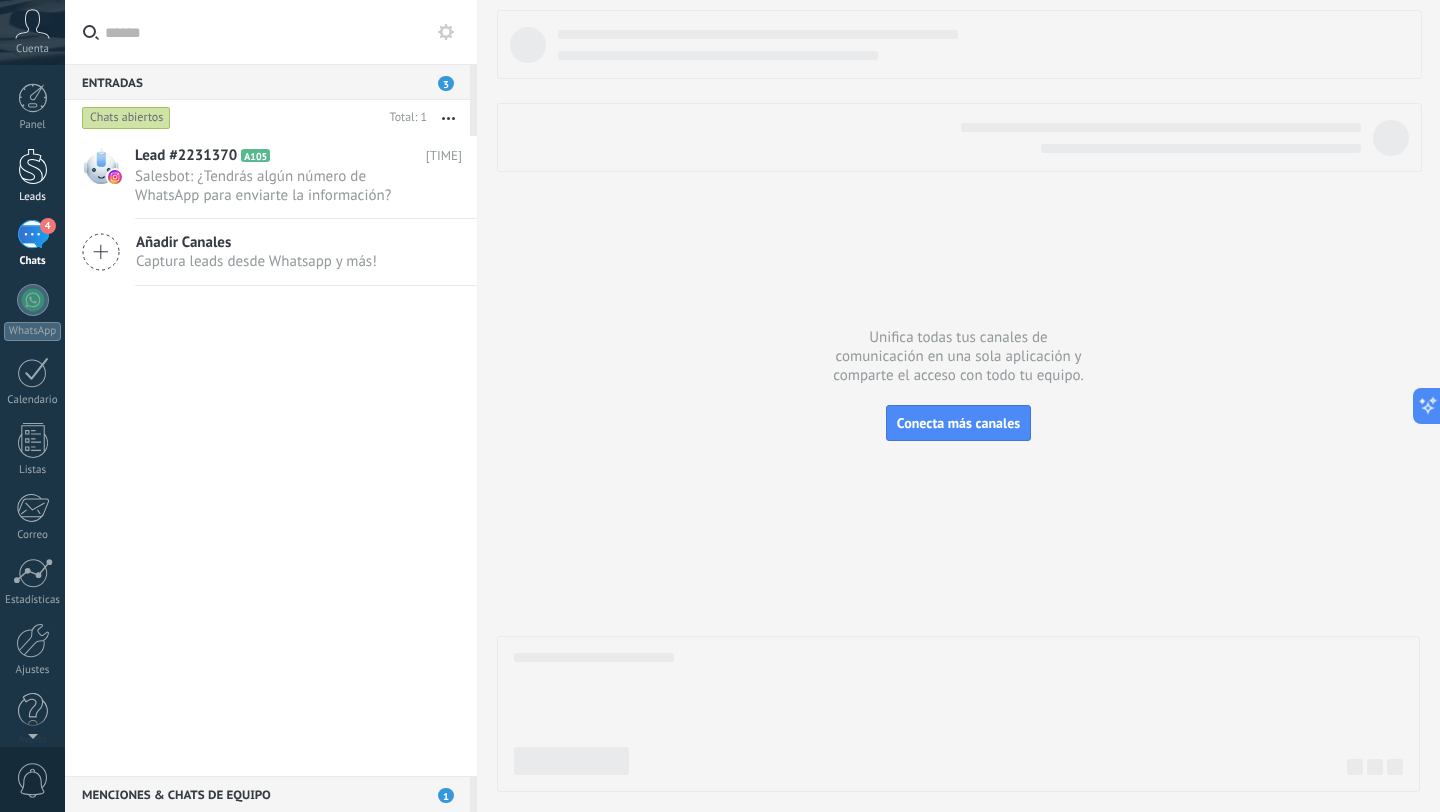 click at bounding box center [33, 166] 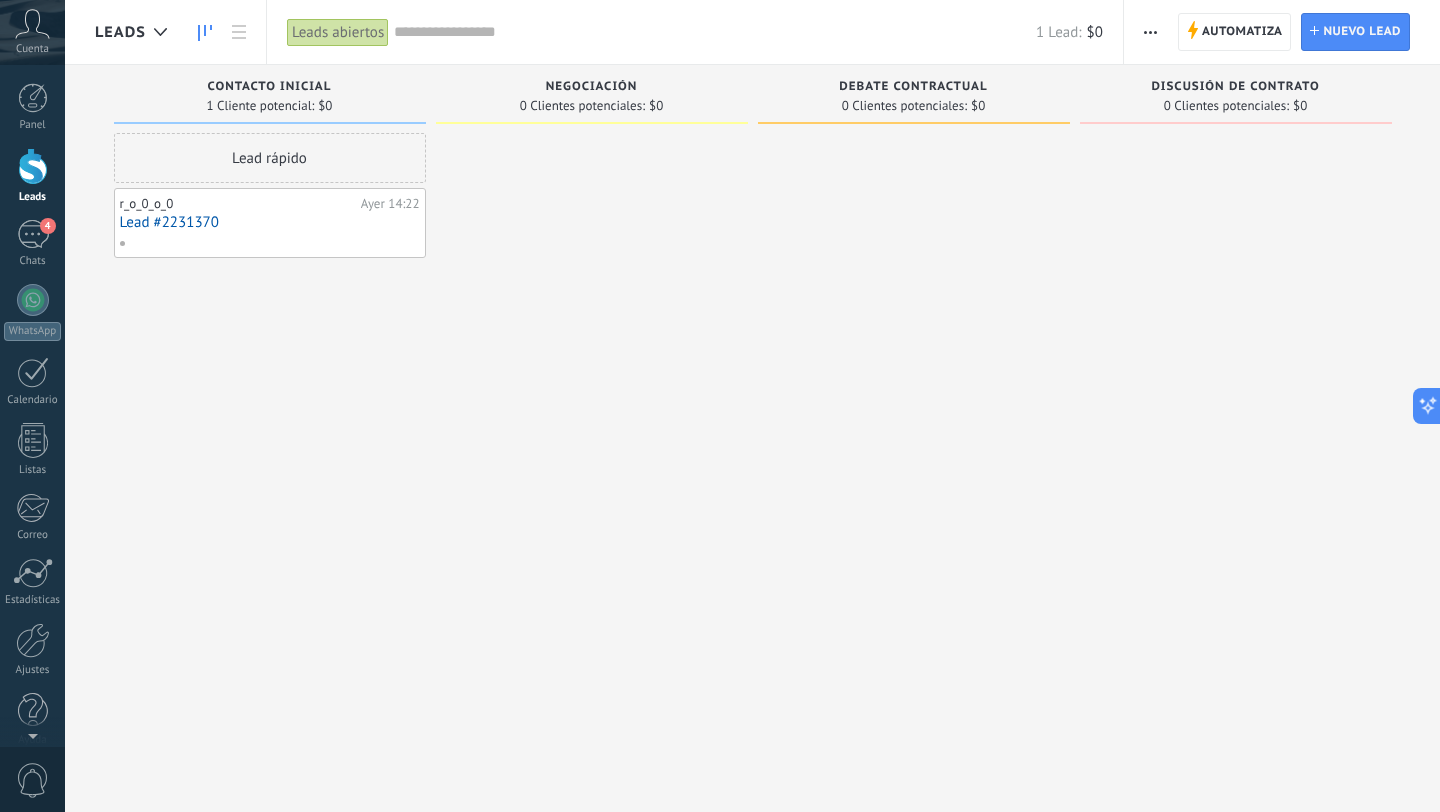 click on "Lead #2231370" at bounding box center [270, 222] 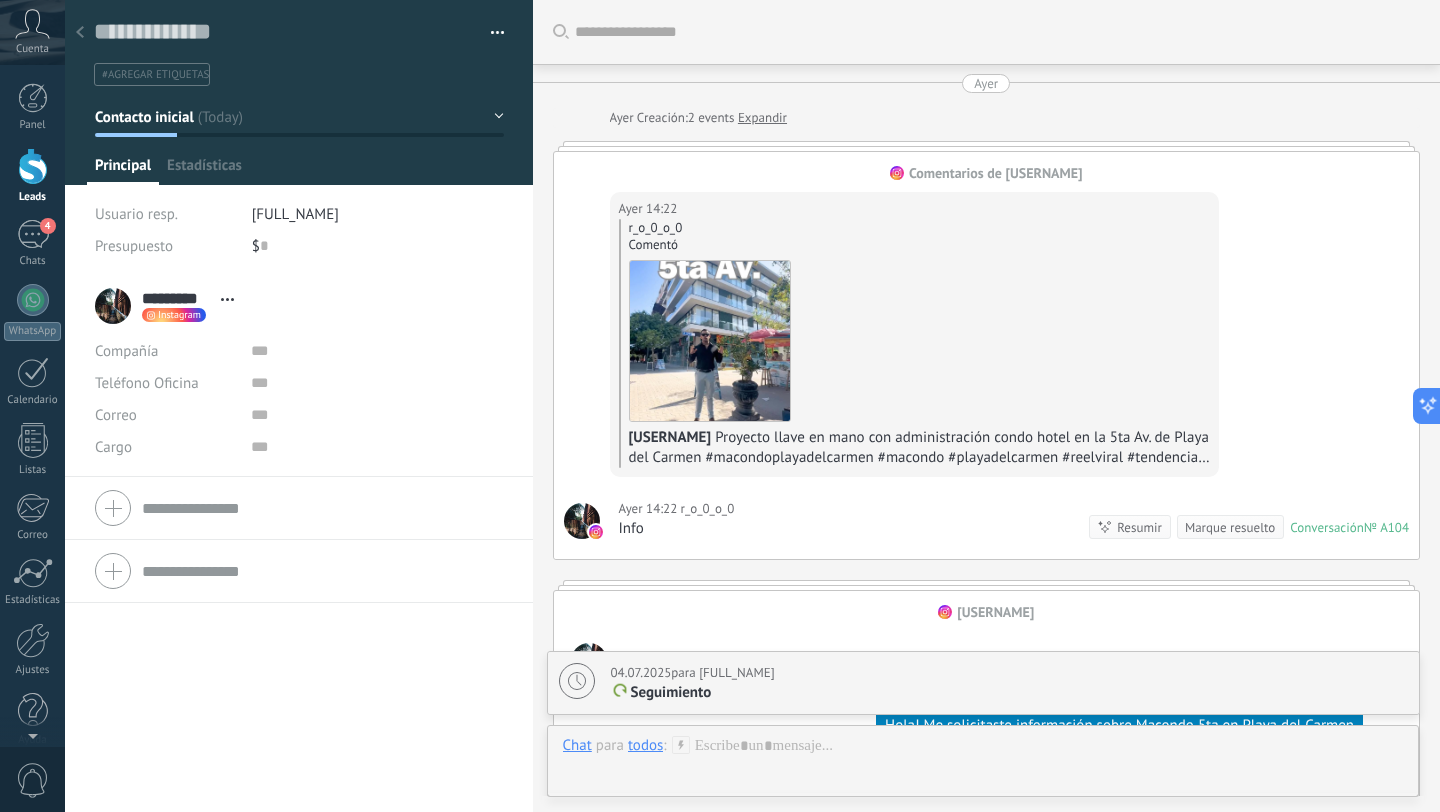 scroll, scrollTop: 30, scrollLeft: 0, axis: vertical 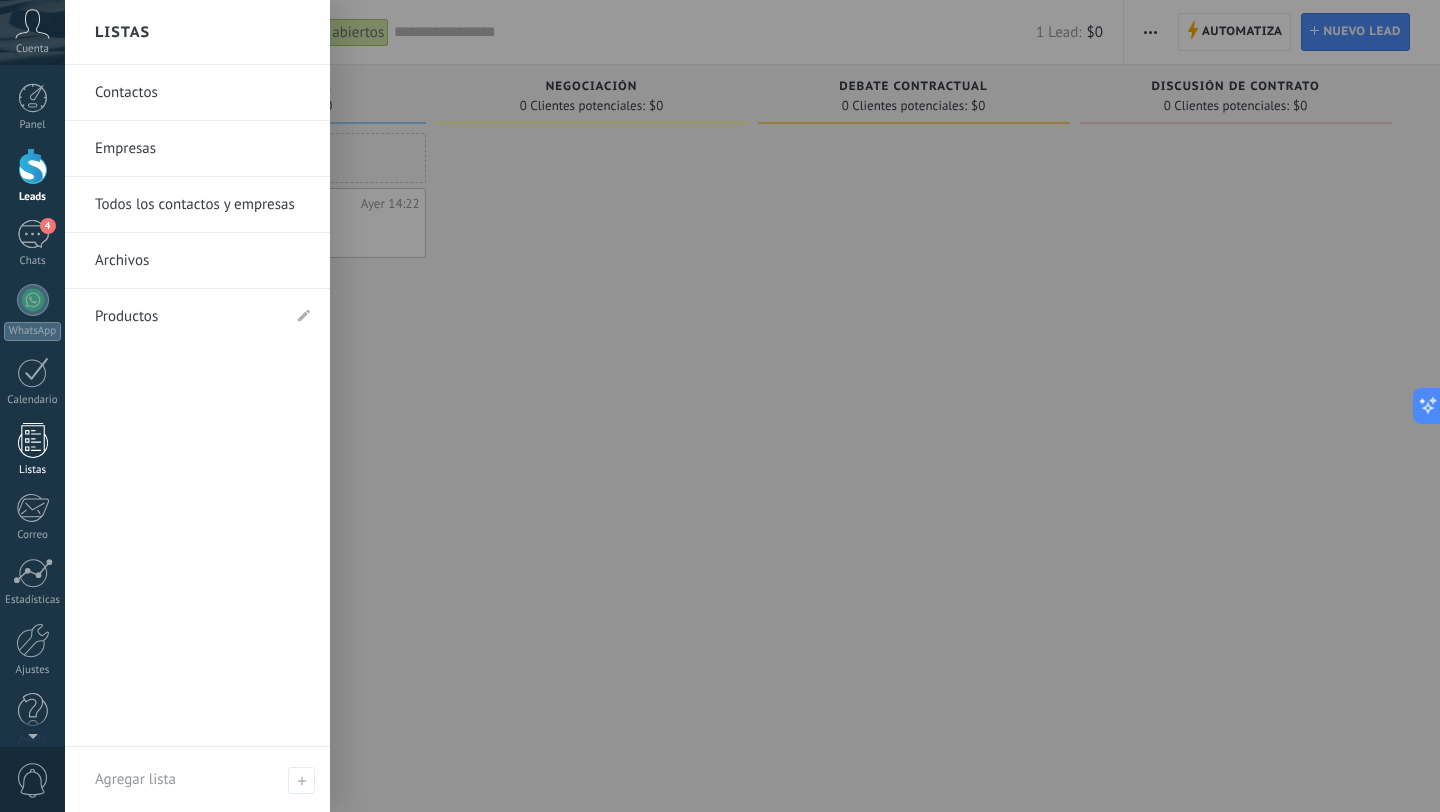 click at bounding box center [33, 440] 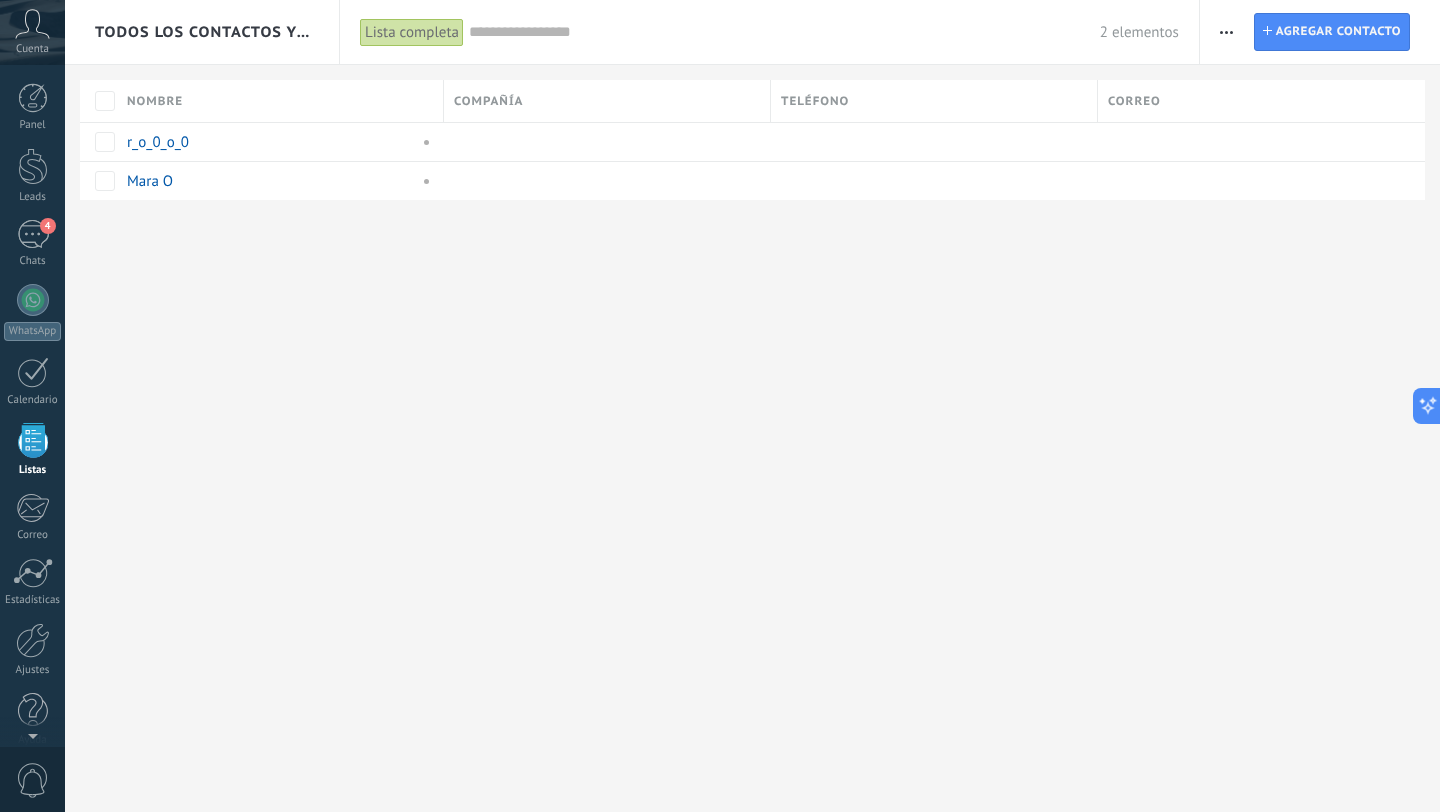 scroll, scrollTop: 20, scrollLeft: 0, axis: vertical 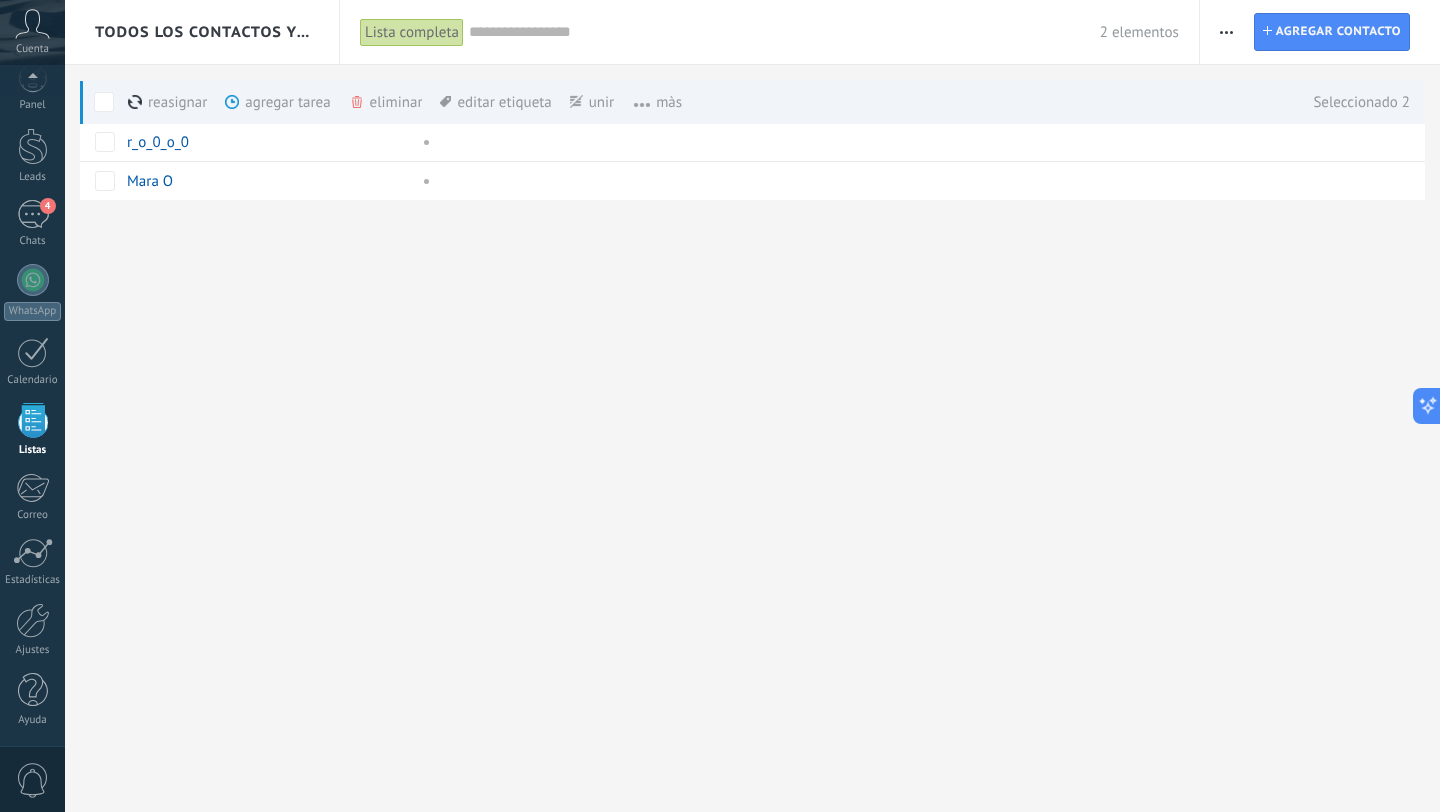 click on "eliminar màs" at bounding box center (420, 102) 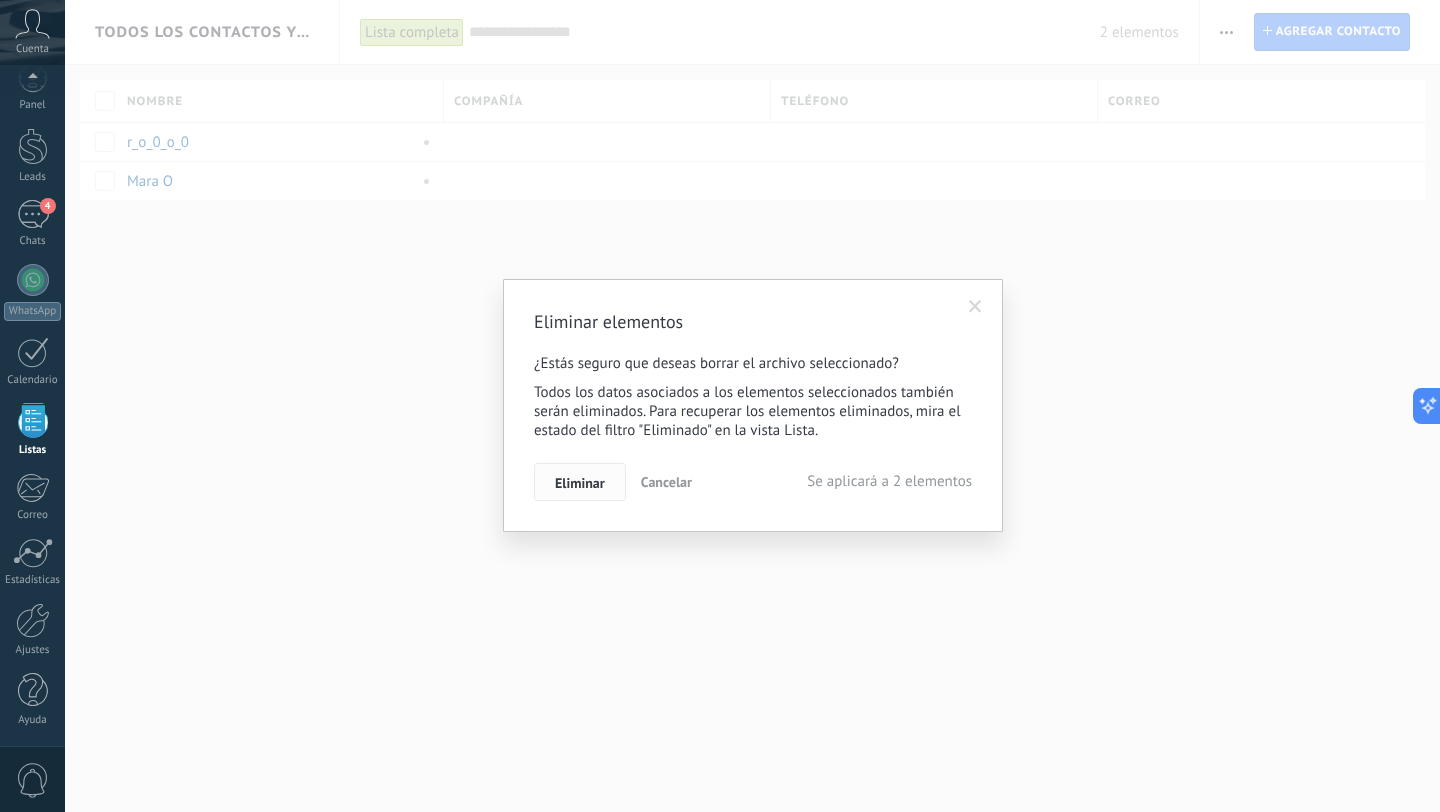 click on "Eliminar" at bounding box center (580, 483) 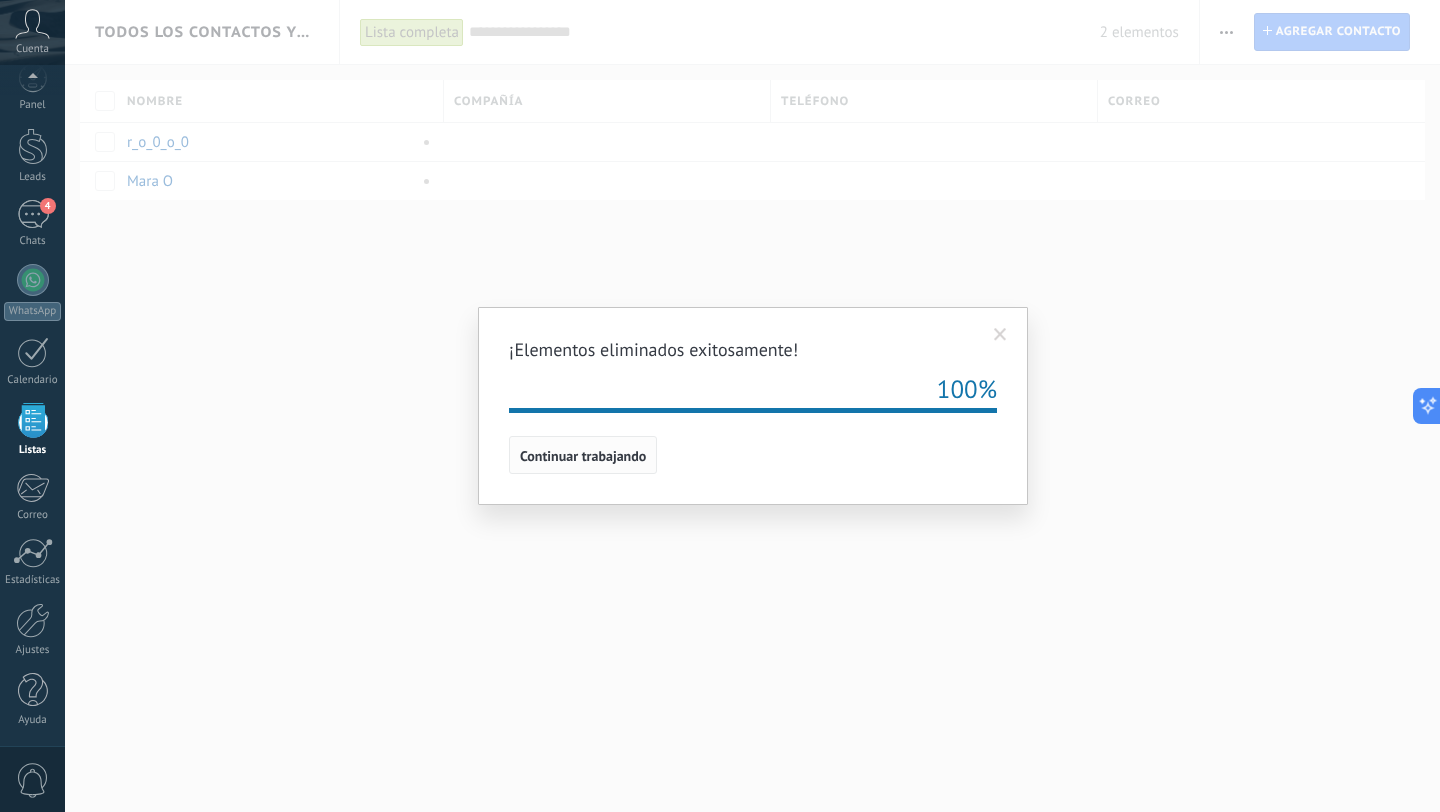 click on "Continuar trabajando" at bounding box center (583, 456) 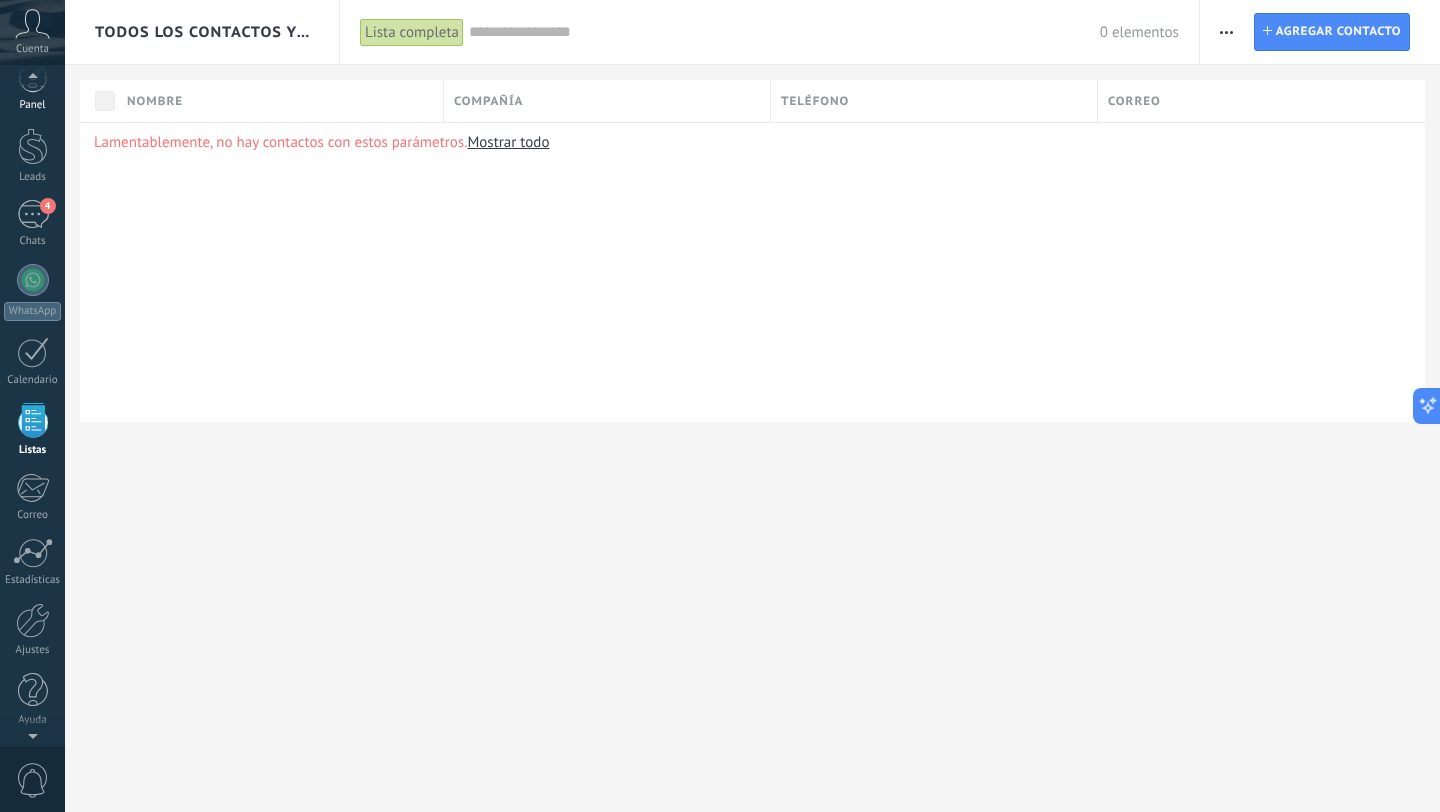 scroll, scrollTop: 8, scrollLeft: 0, axis: vertical 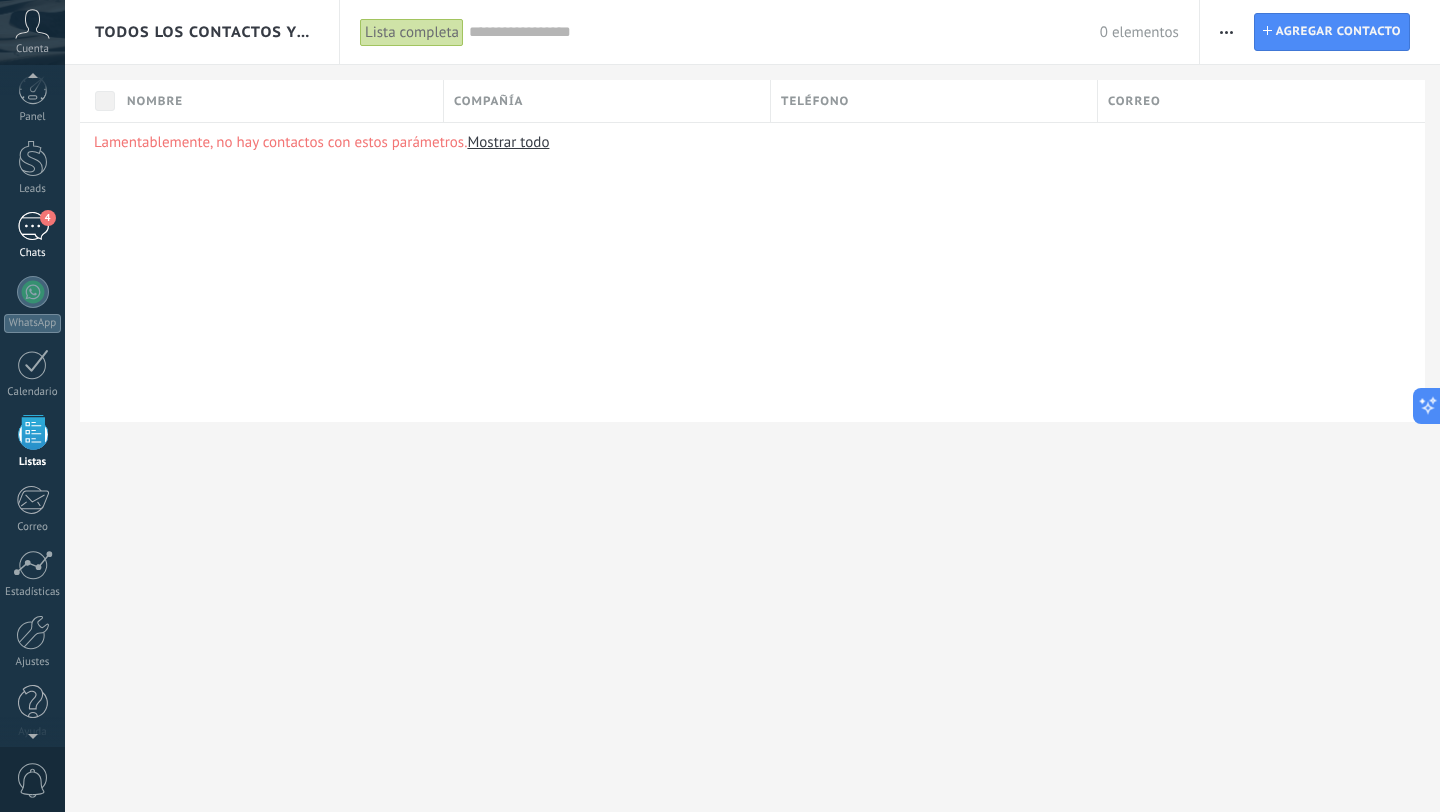 click on "4" at bounding box center (33, 226) 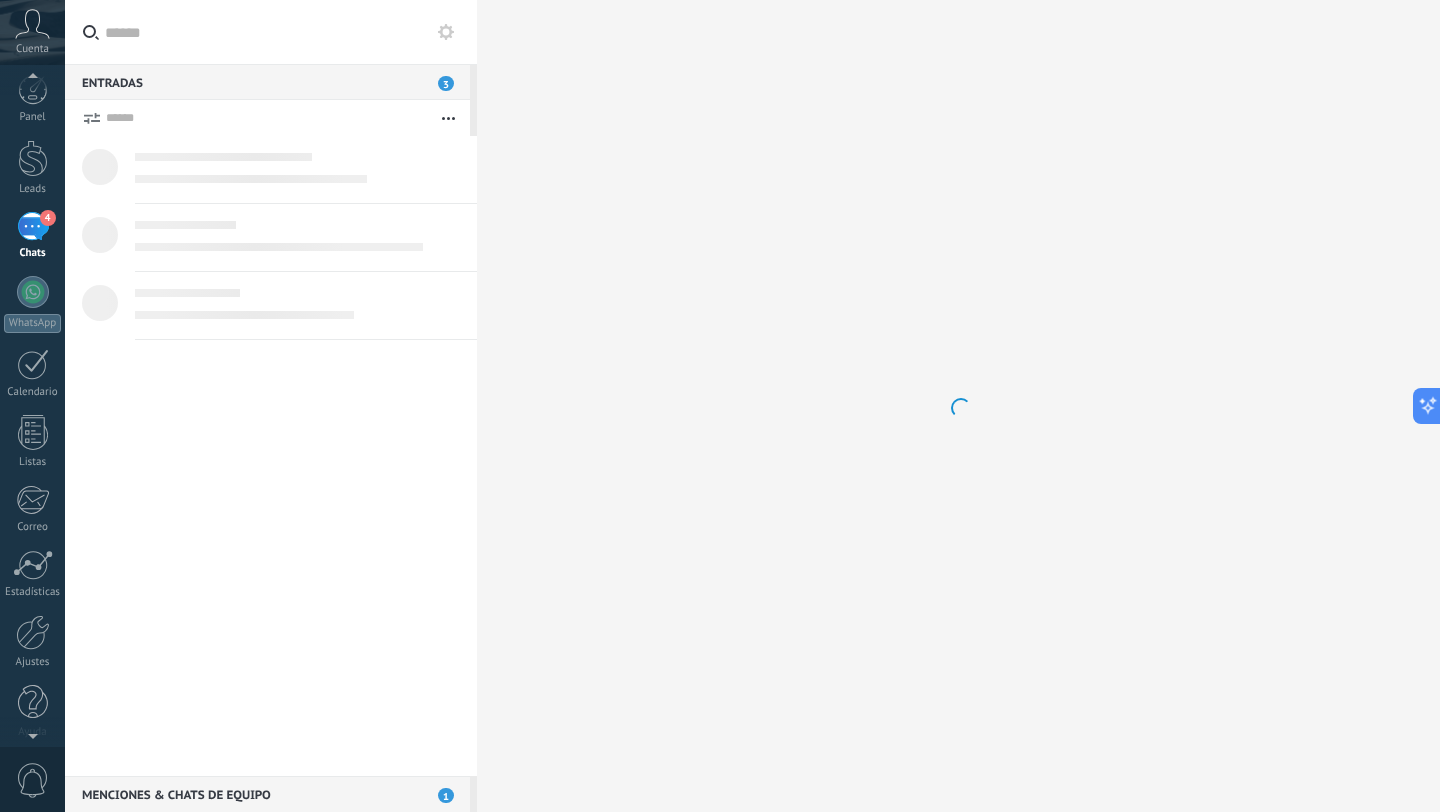 scroll, scrollTop: 0, scrollLeft: 0, axis: both 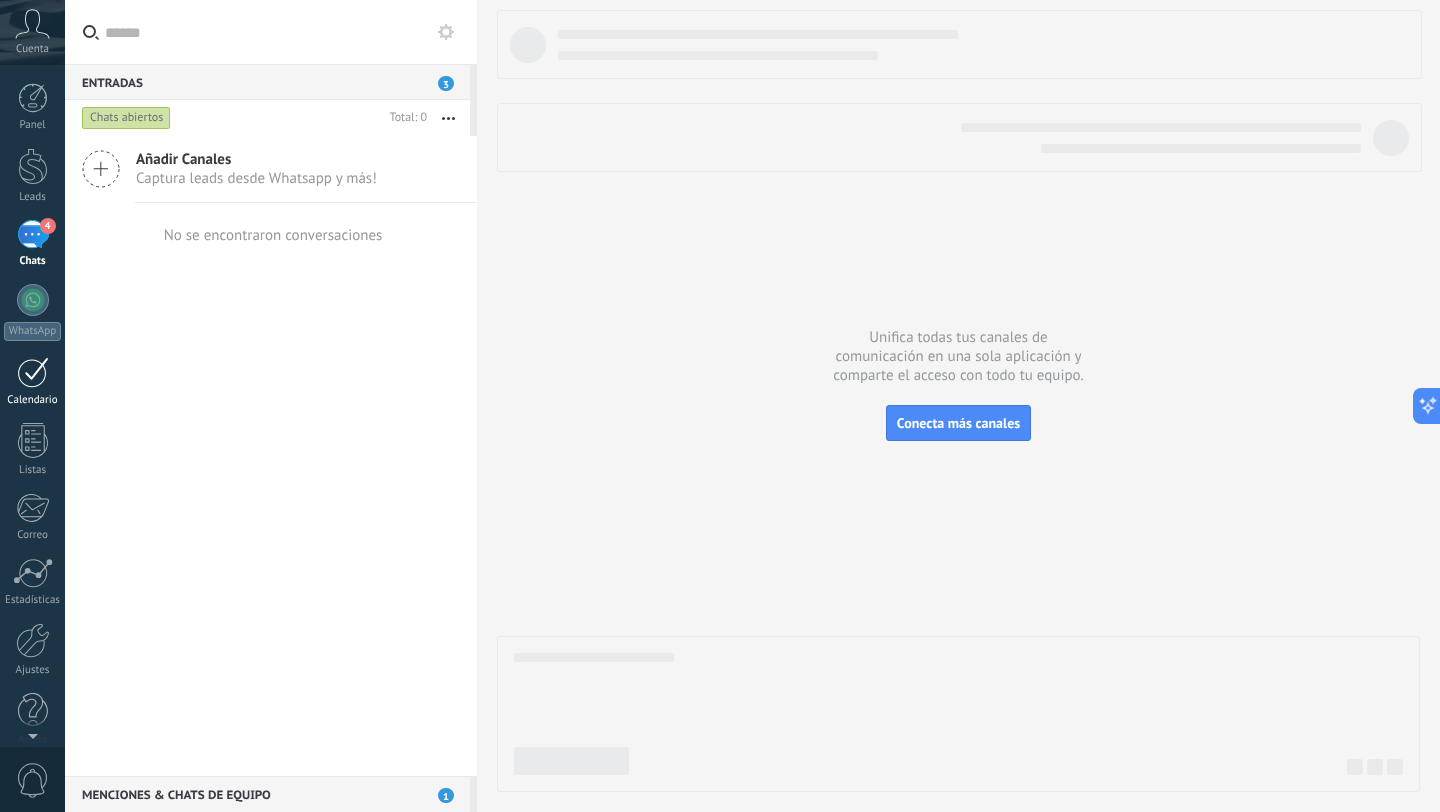 click at bounding box center (33, 372) 